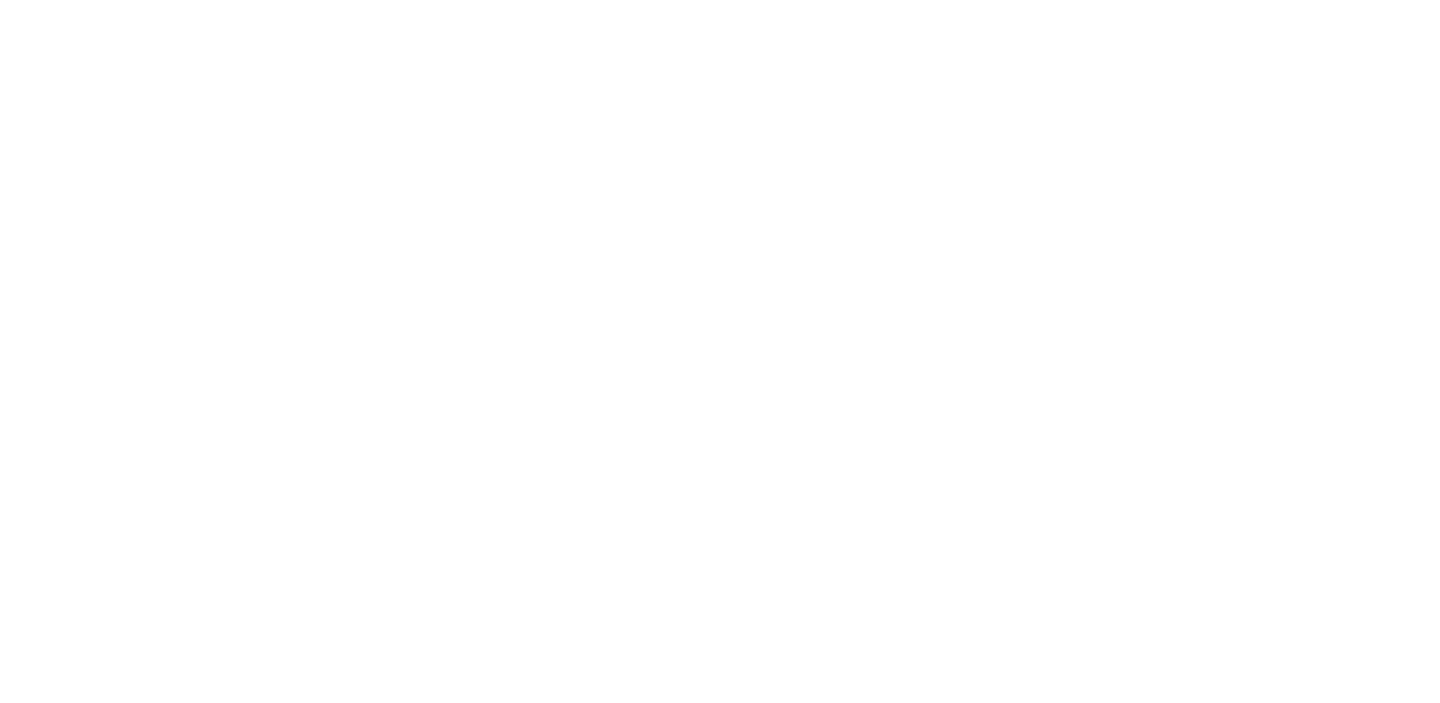 scroll, scrollTop: 0, scrollLeft: 0, axis: both 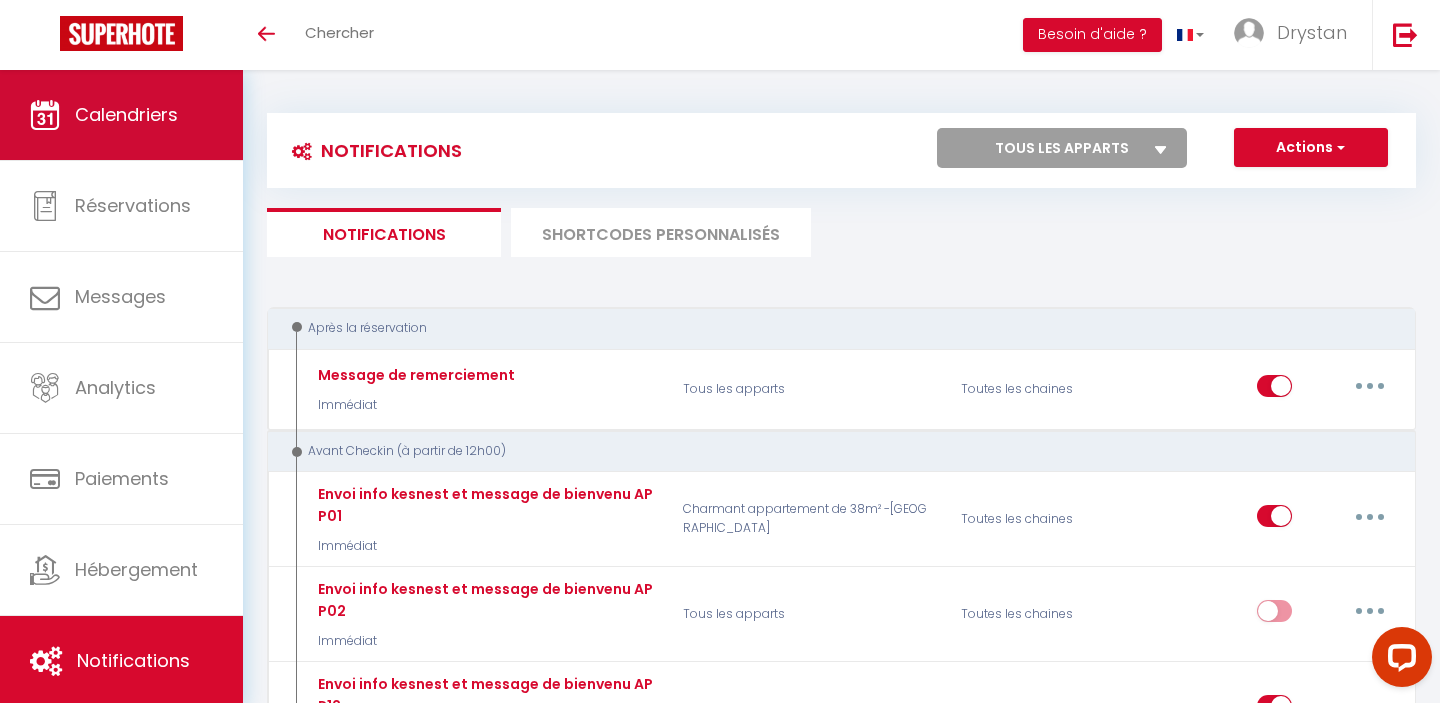 click on "Calendriers" at bounding box center [121, 115] 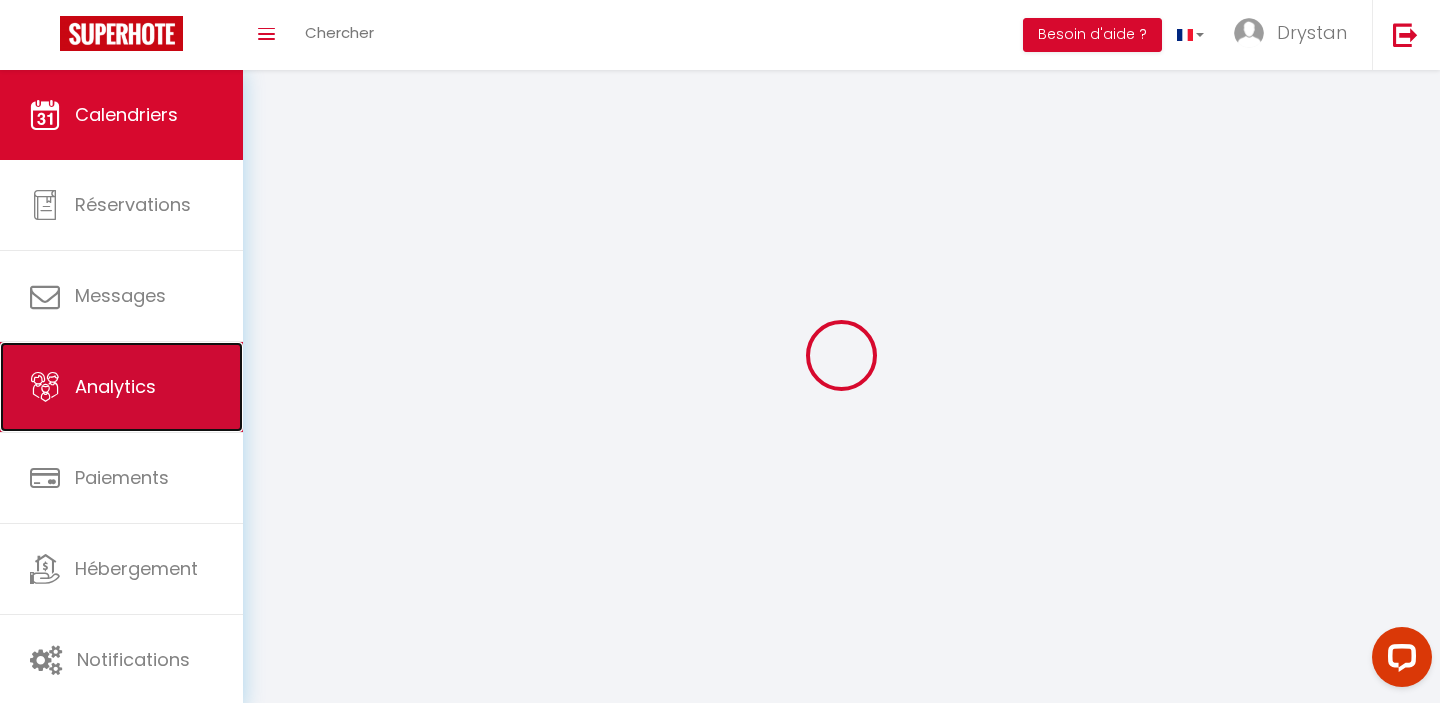 click on "Analytics" at bounding box center [115, 386] 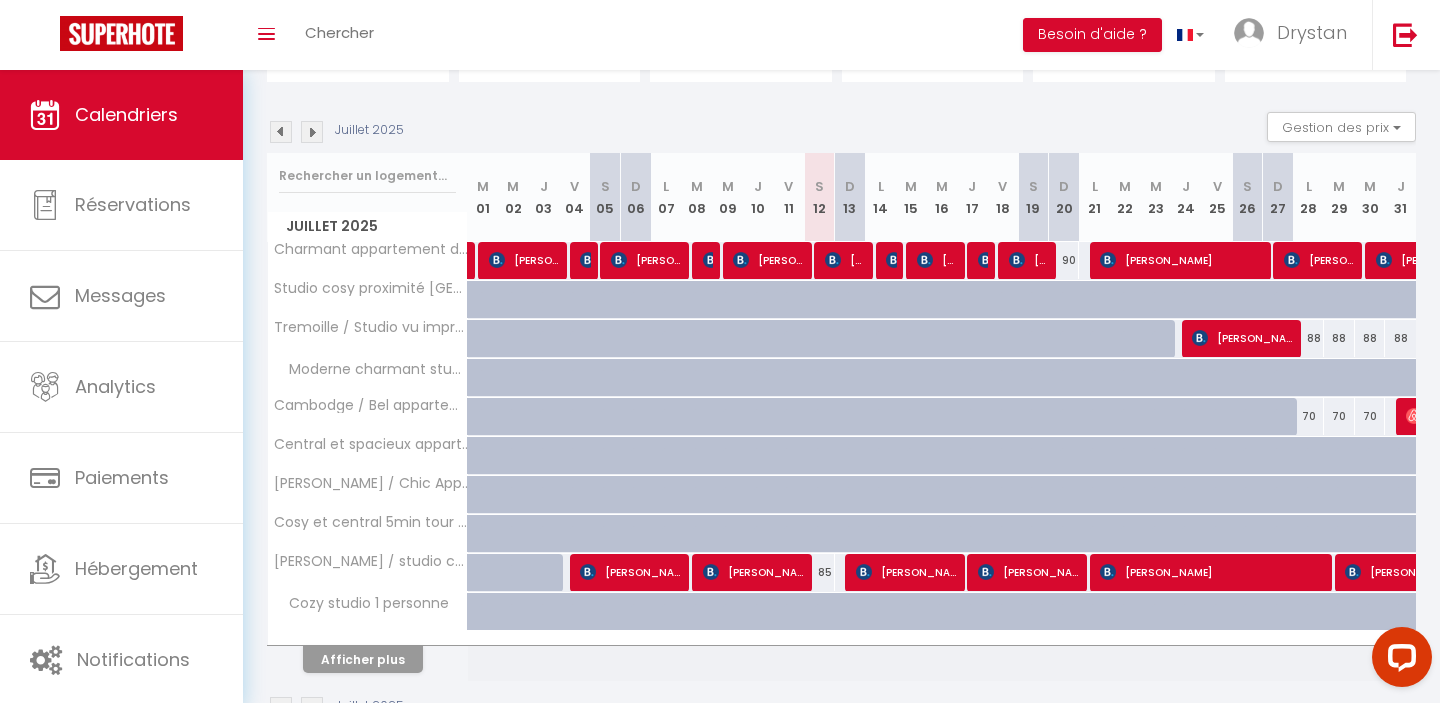 scroll, scrollTop: 235, scrollLeft: 0, axis: vertical 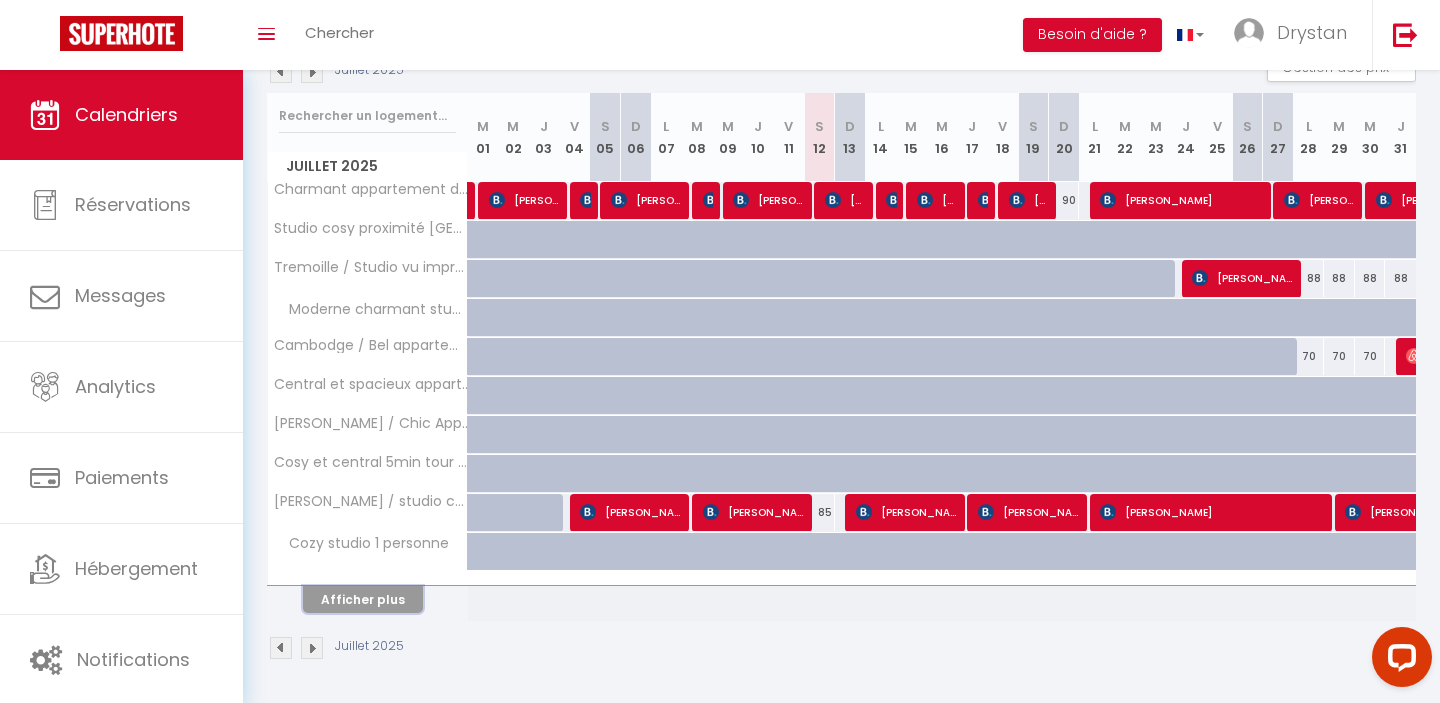 click on "Afficher plus" at bounding box center (363, 599) 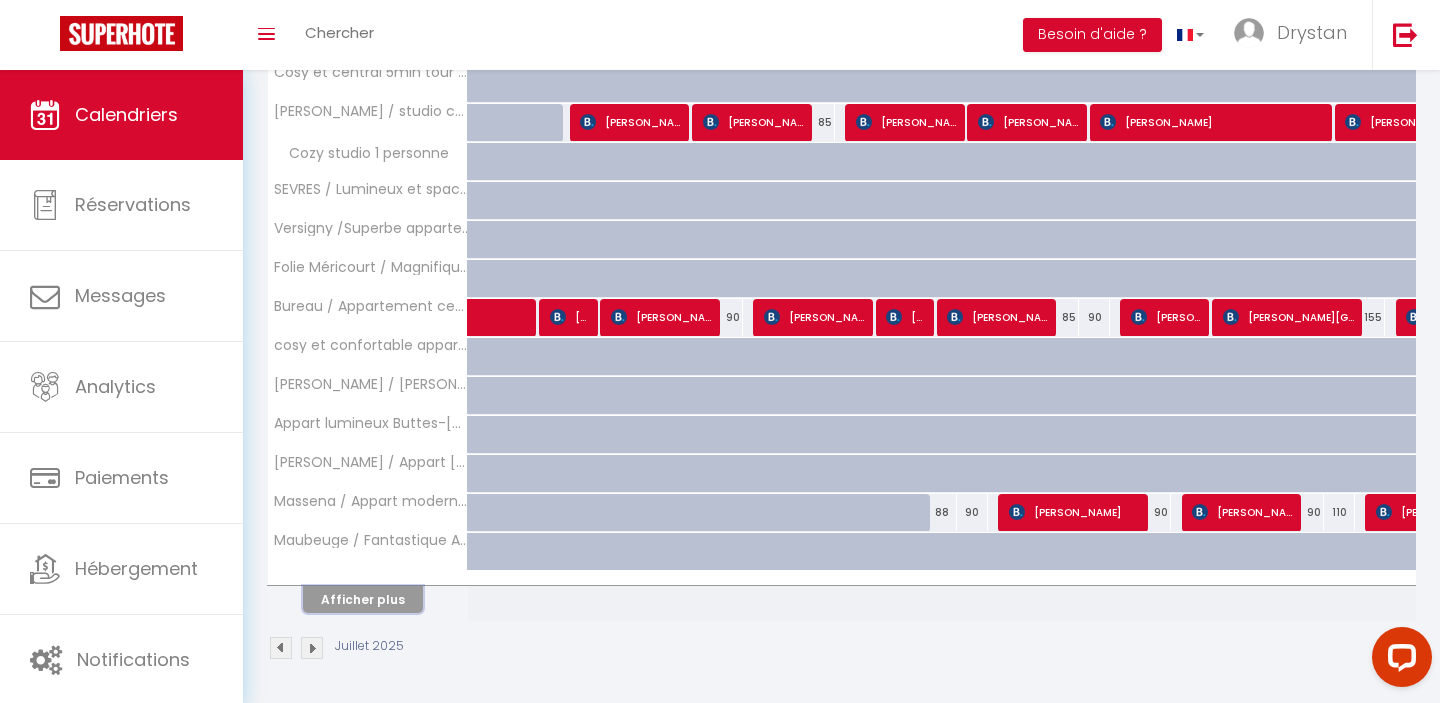 click on "Afficher plus" at bounding box center [363, 599] 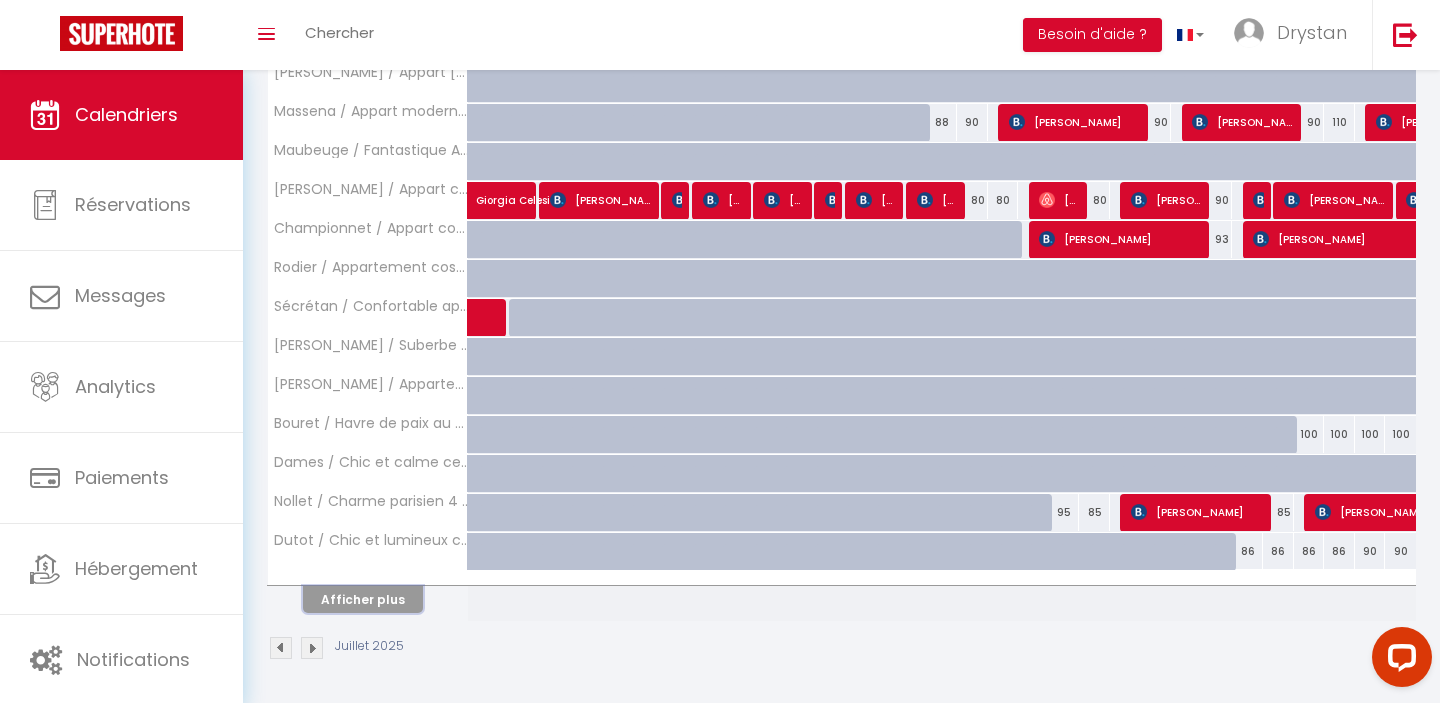 click on "Afficher plus" at bounding box center [363, 599] 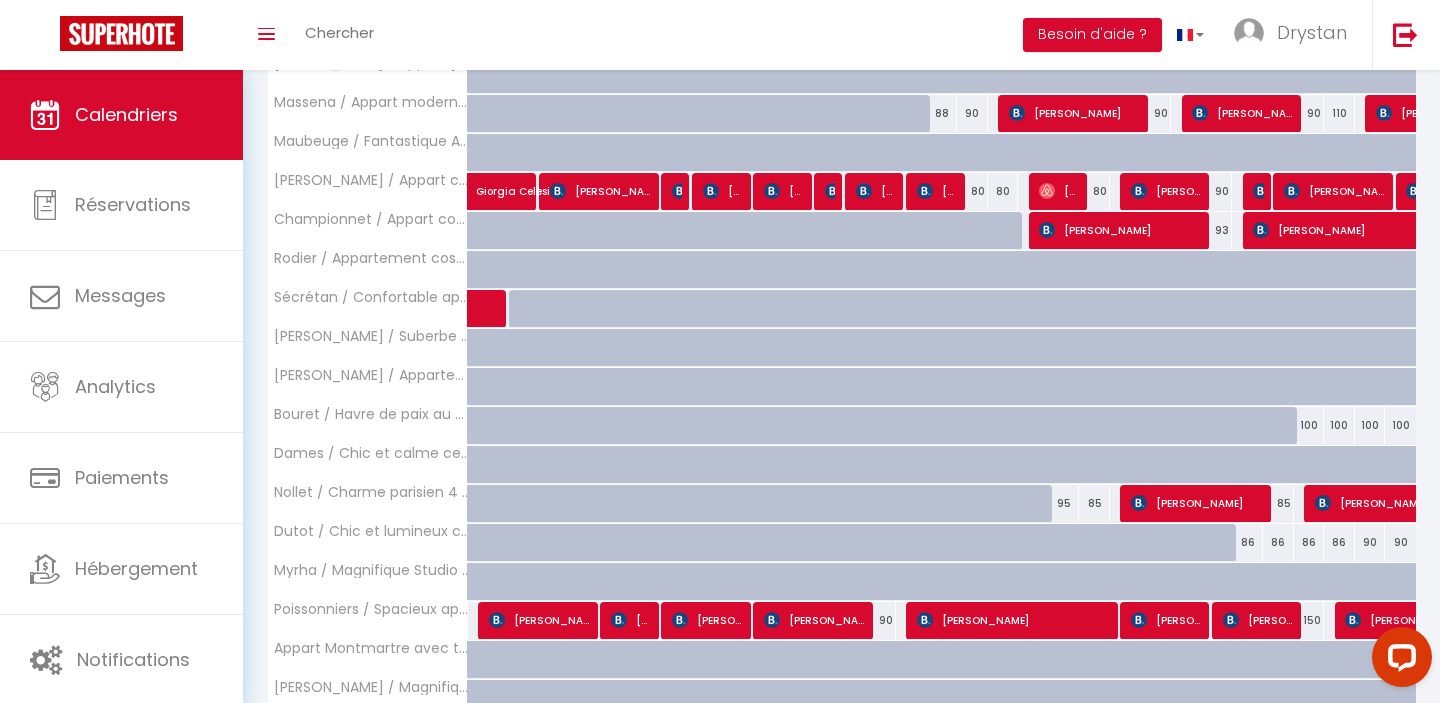 scroll, scrollTop: 1405, scrollLeft: 0, axis: vertical 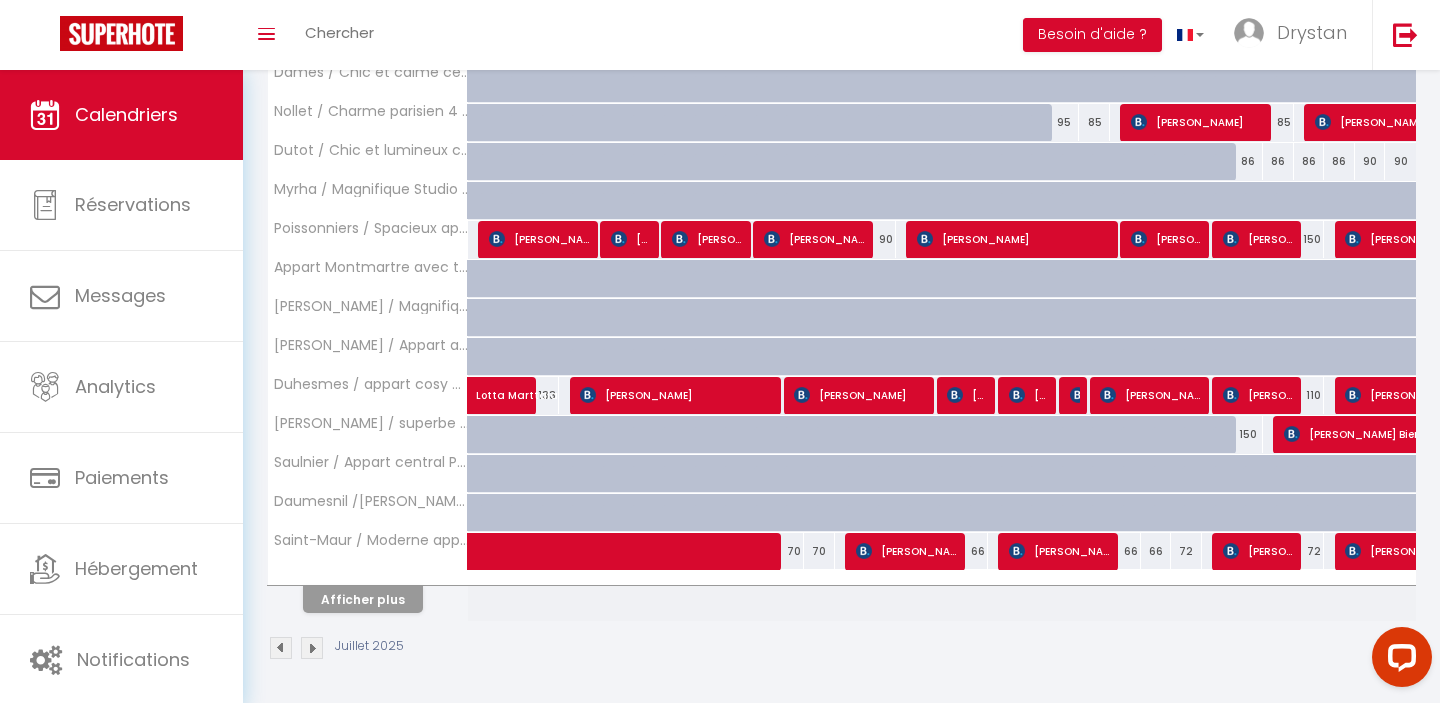 click on "Juillet 2025
Gestion des prix
Nb Nuits minimum   Règles   Disponibilité           Juillet 2025
M
01
M
02
J
03
V
04
S
05
D
06
L
07
M
08
M
09
J
10
V
11
S
12
D
13
L   M   M   J   V" at bounding box center [841, -219] 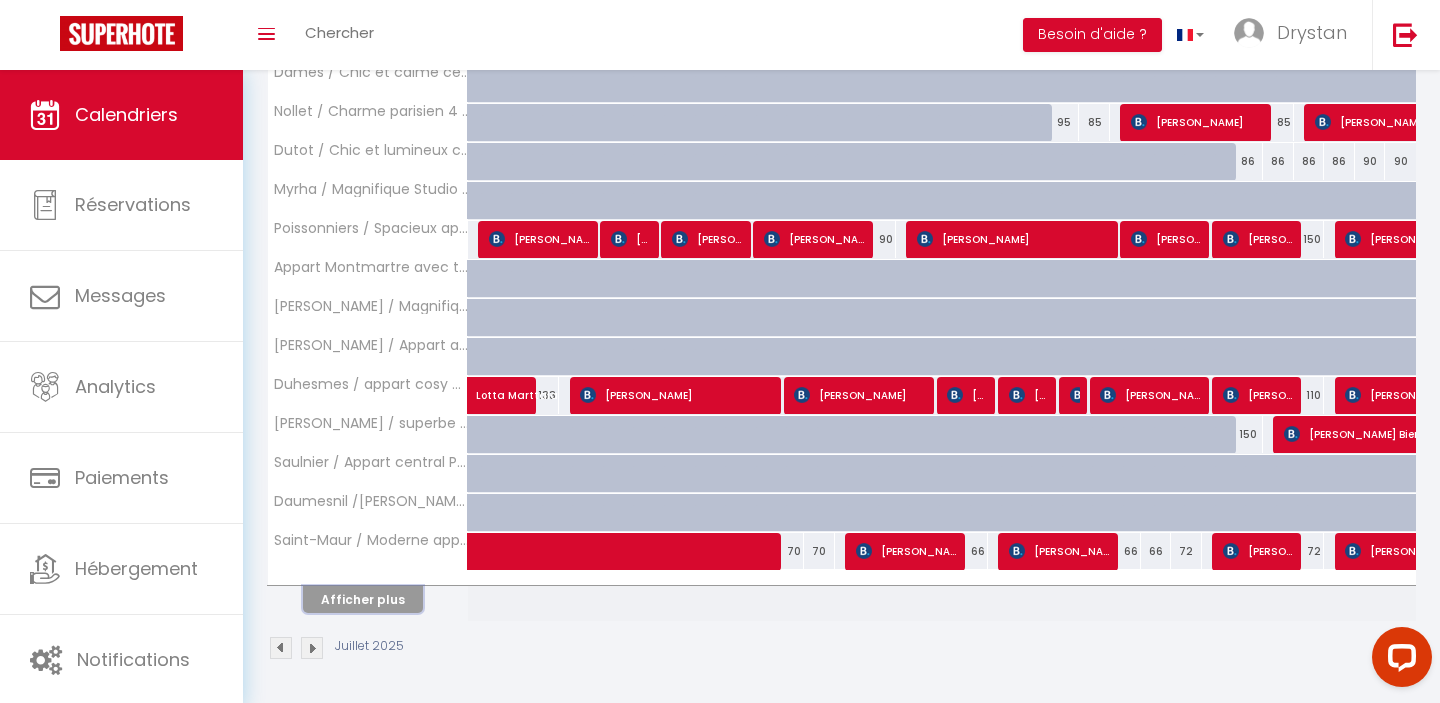 click on "Afficher plus" at bounding box center [363, 599] 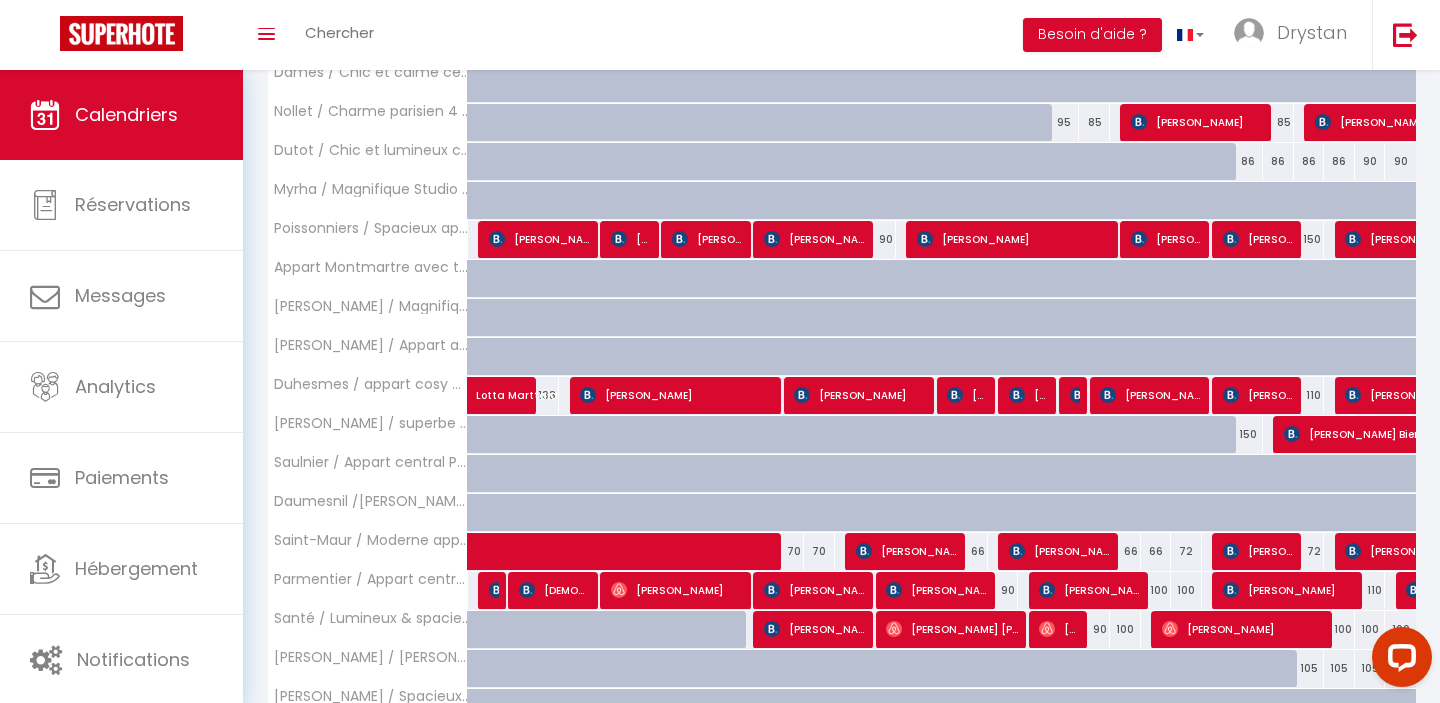 scroll, scrollTop: 1795, scrollLeft: 0, axis: vertical 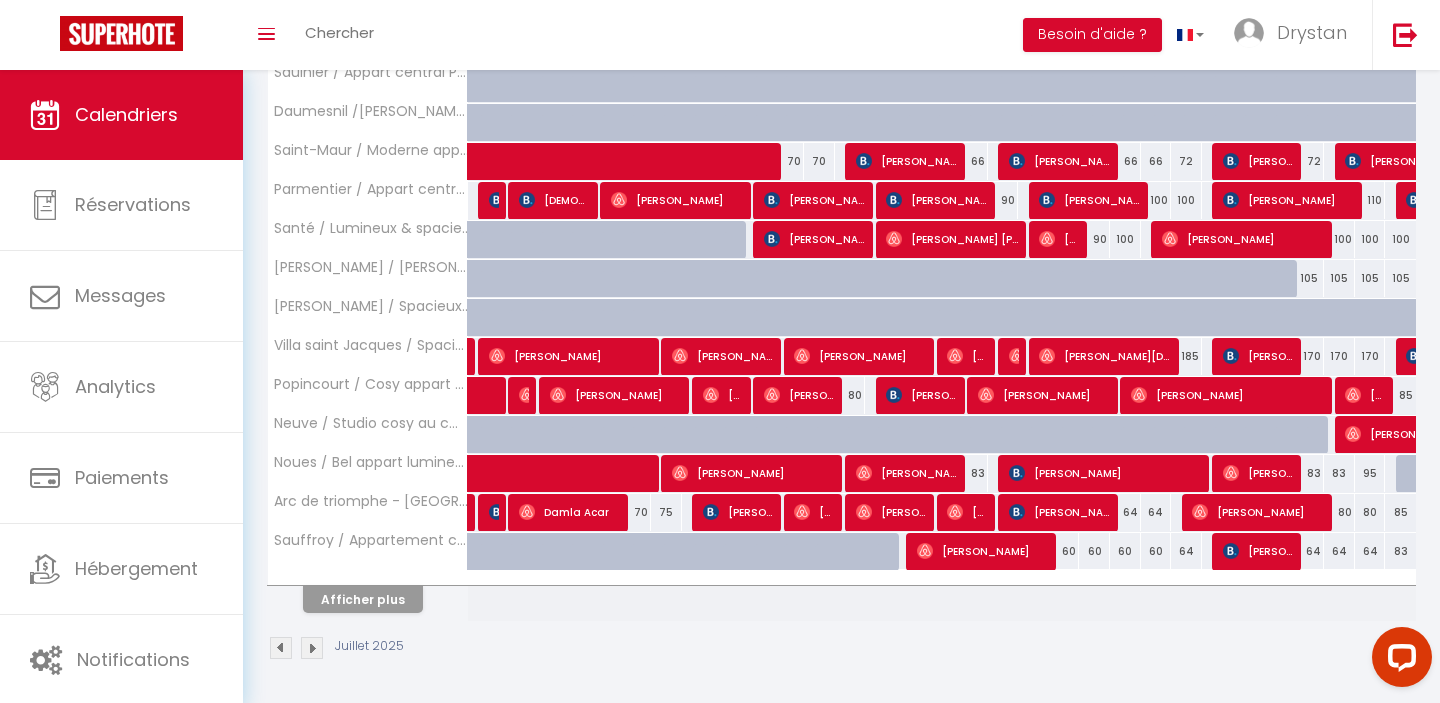 click at bounding box center (368, 578) 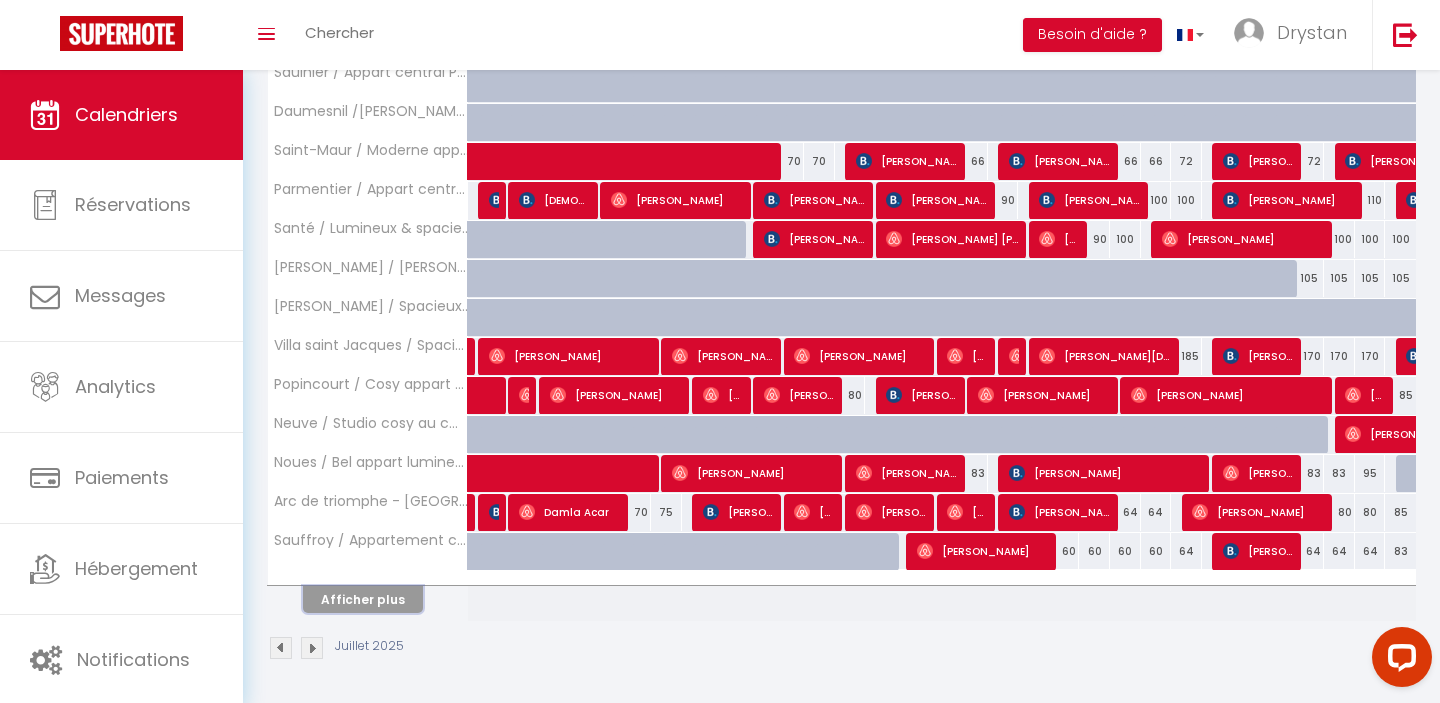click on "Afficher plus" at bounding box center [363, 599] 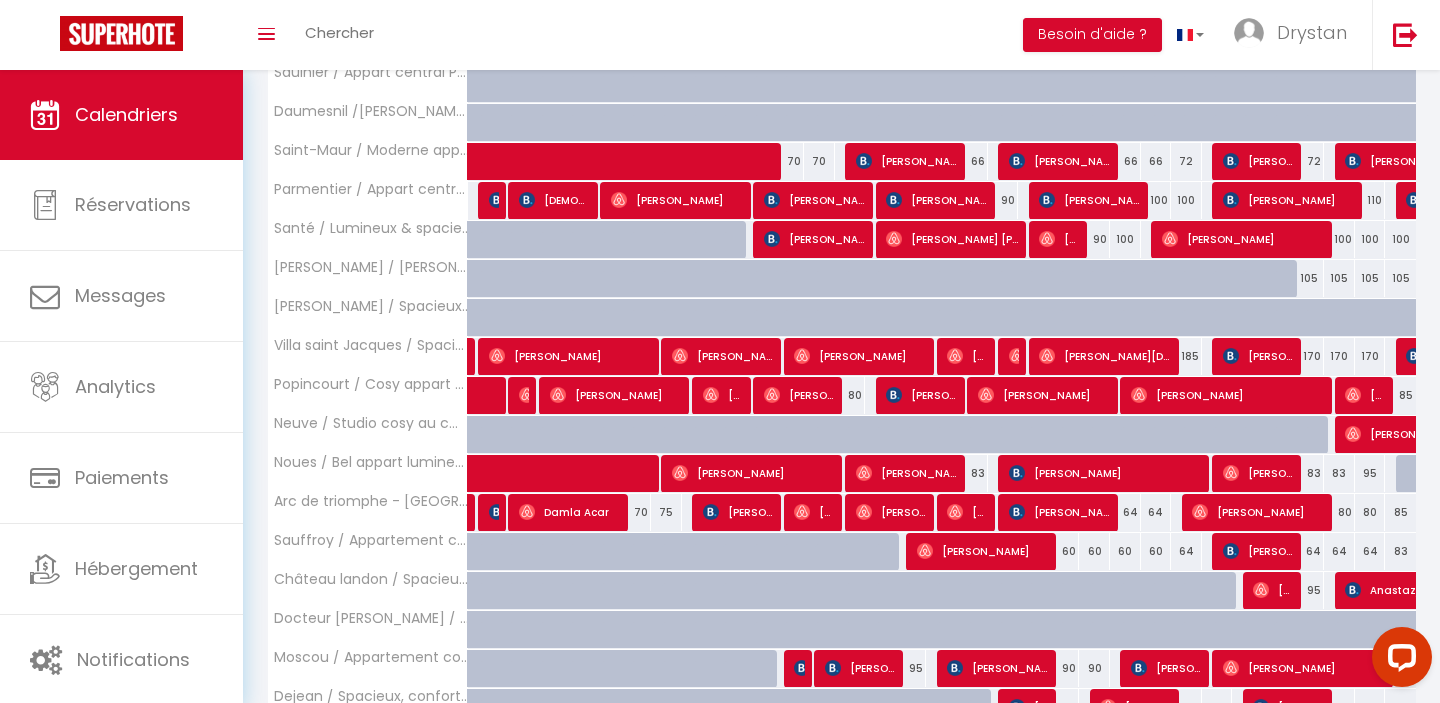 scroll, scrollTop: 2097, scrollLeft: 0, axis: vertical 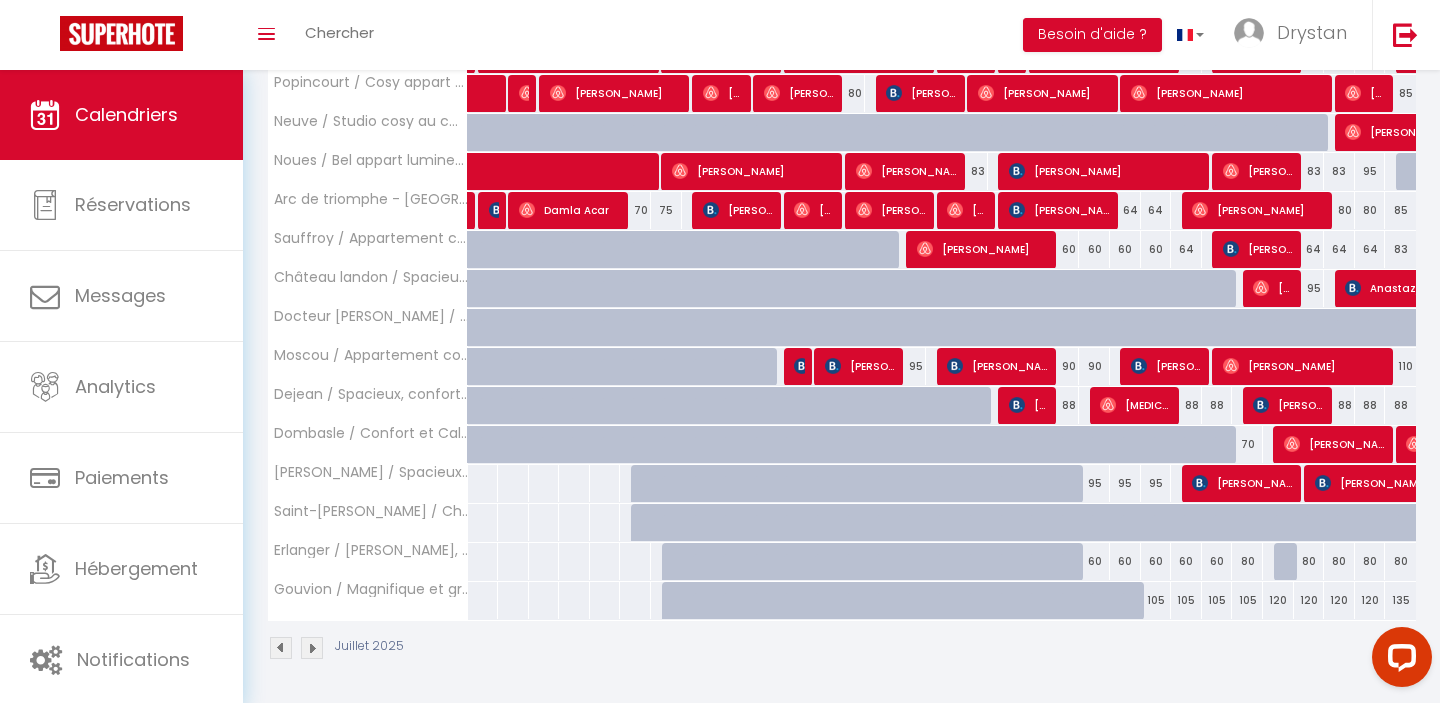 click on "Gouvion / Magnifique et grand appartement" at bounding box center (371, 589) 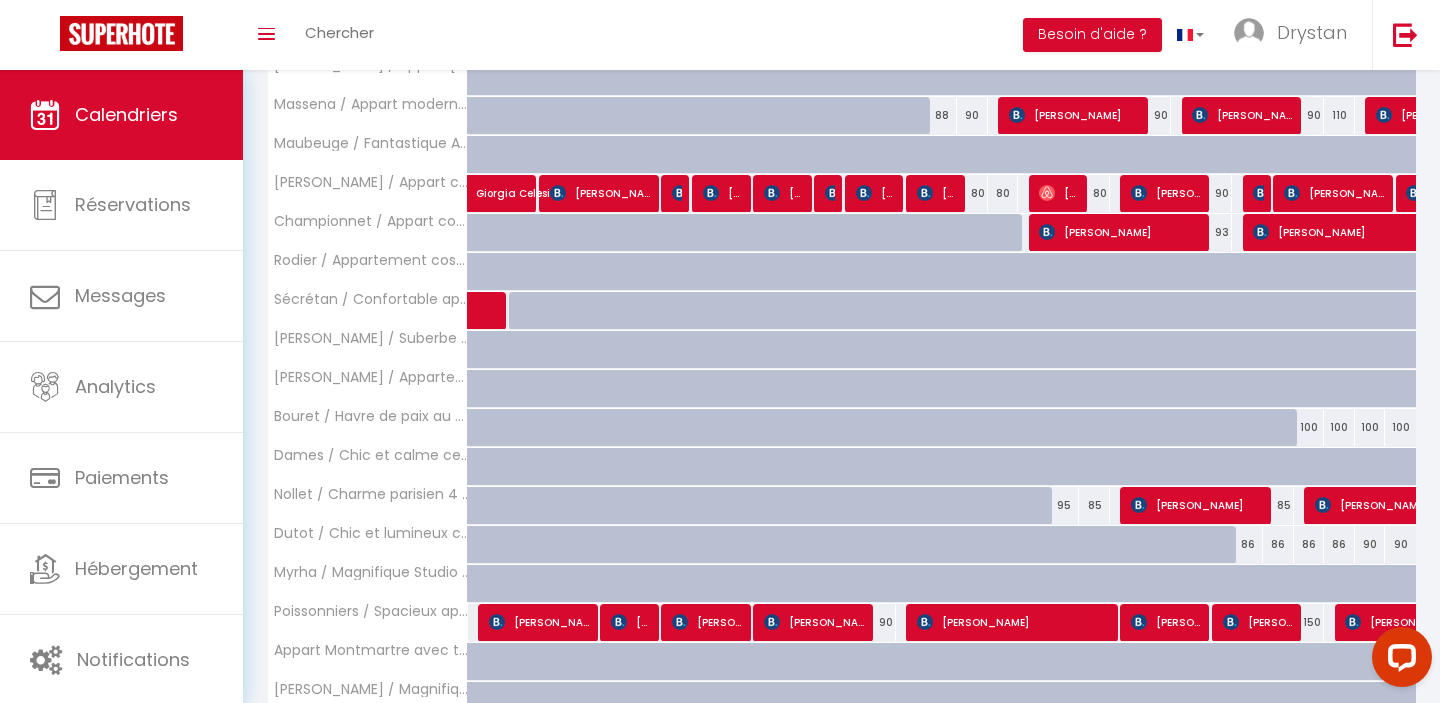 scroll, scrollTop: 0, scrollLeft: 0, axis: both 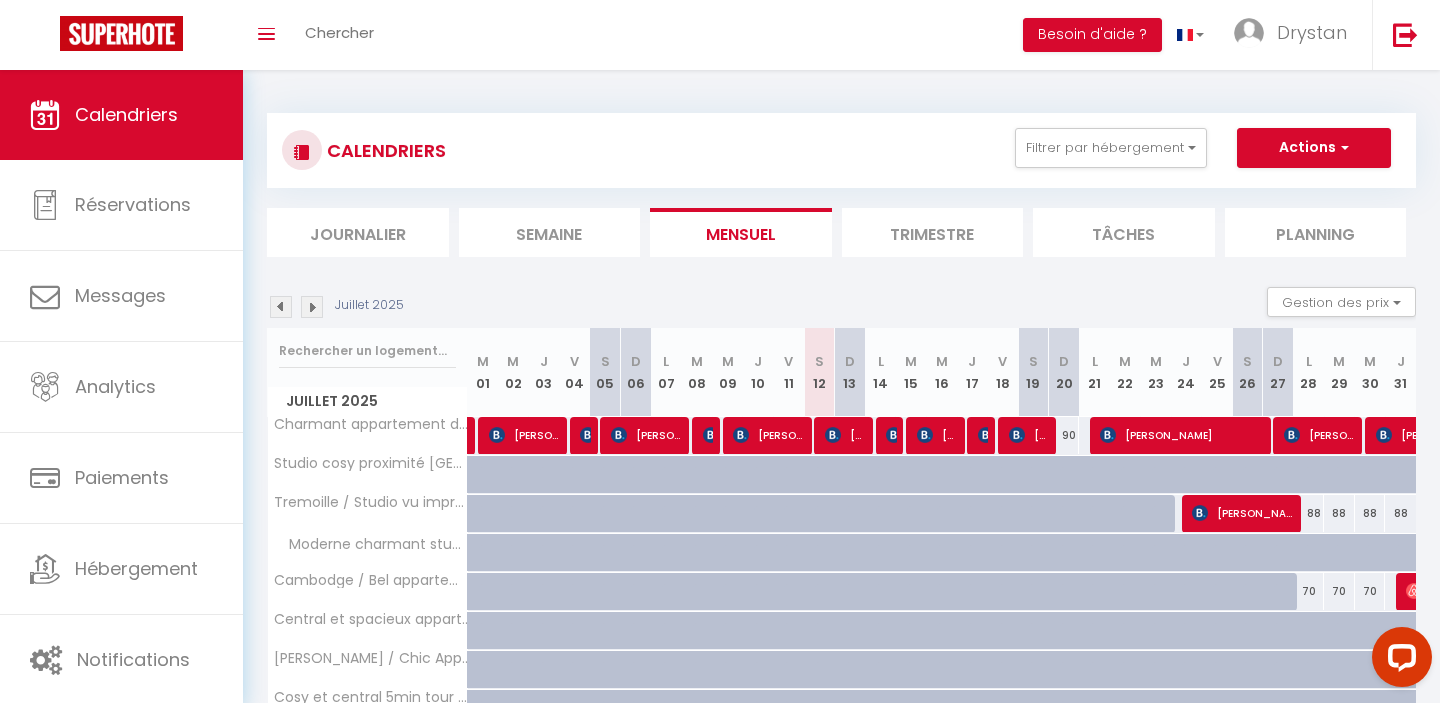 click at bounding box center (312, 307) 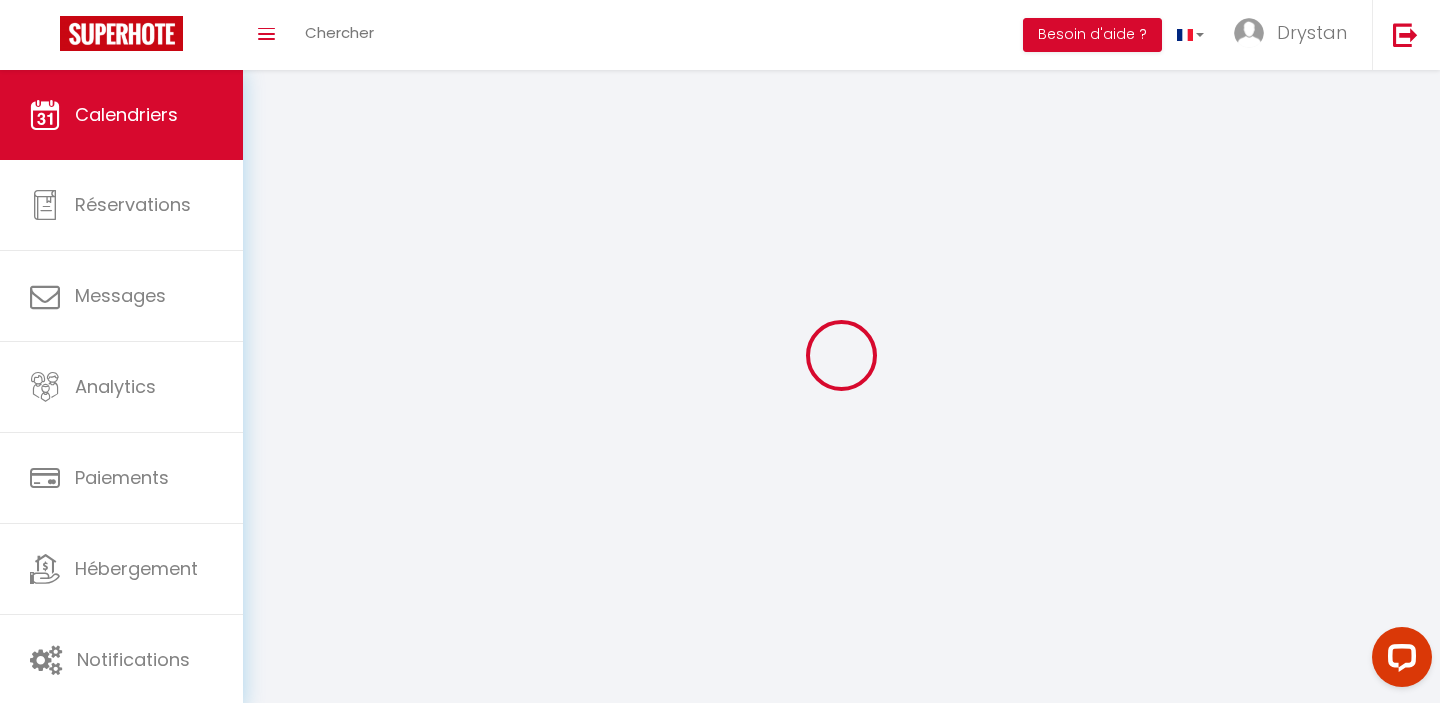 select 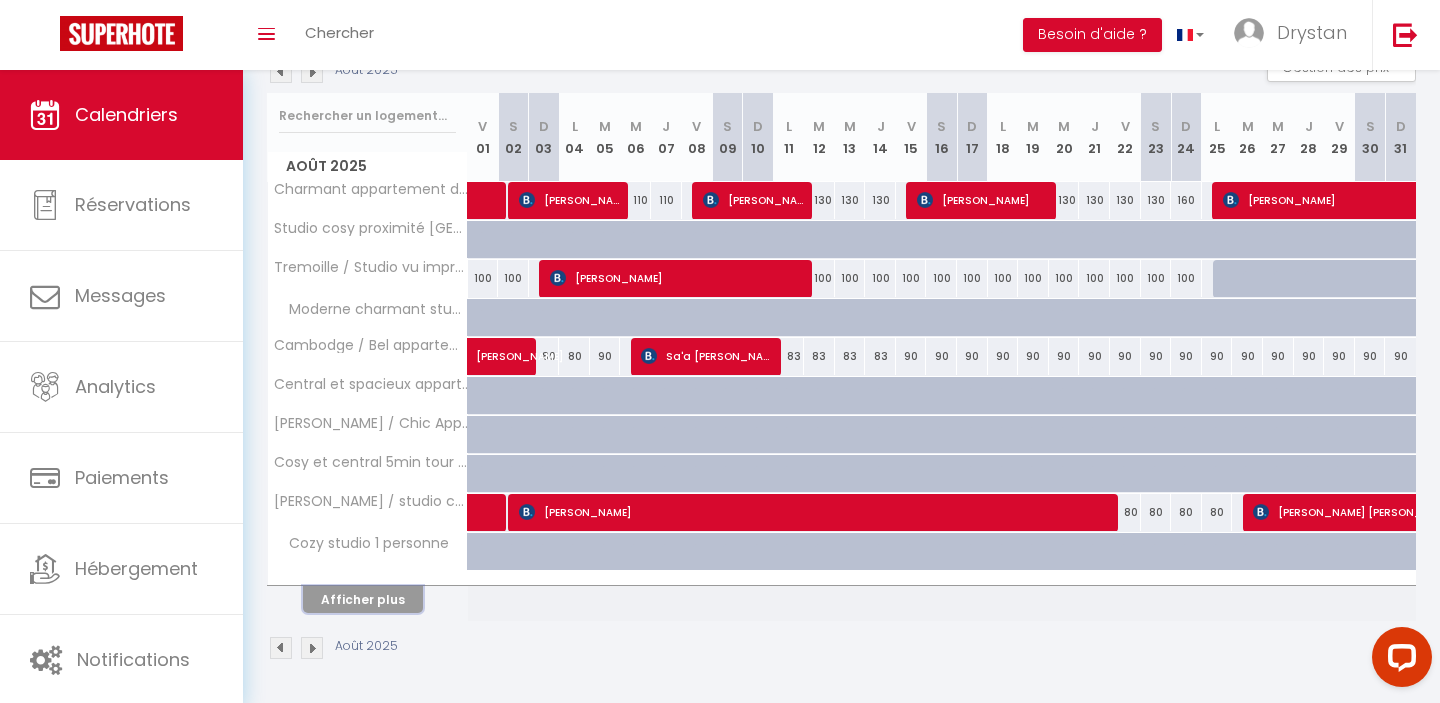 click on "Afficher plus" at bounding box center (363, 599) 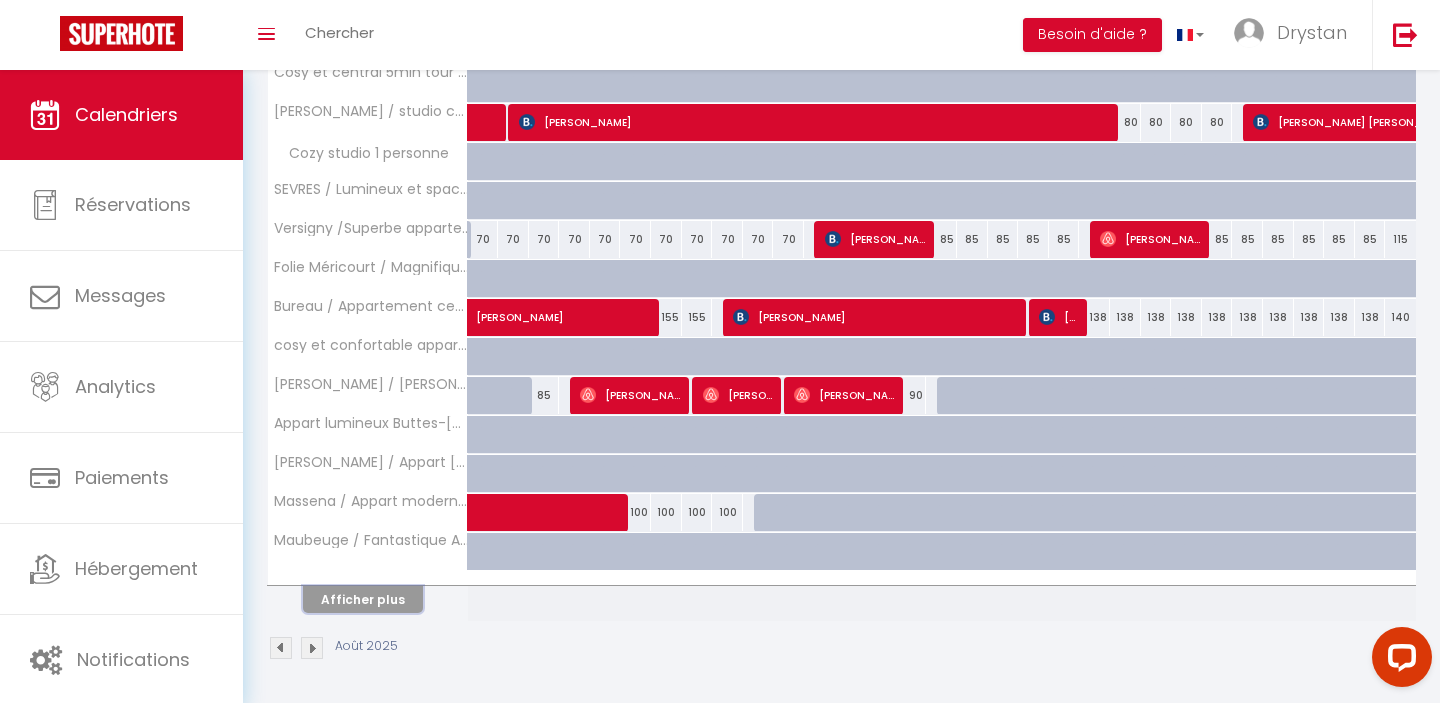 click on "Afficher plus" at bounding box center [363, 599] 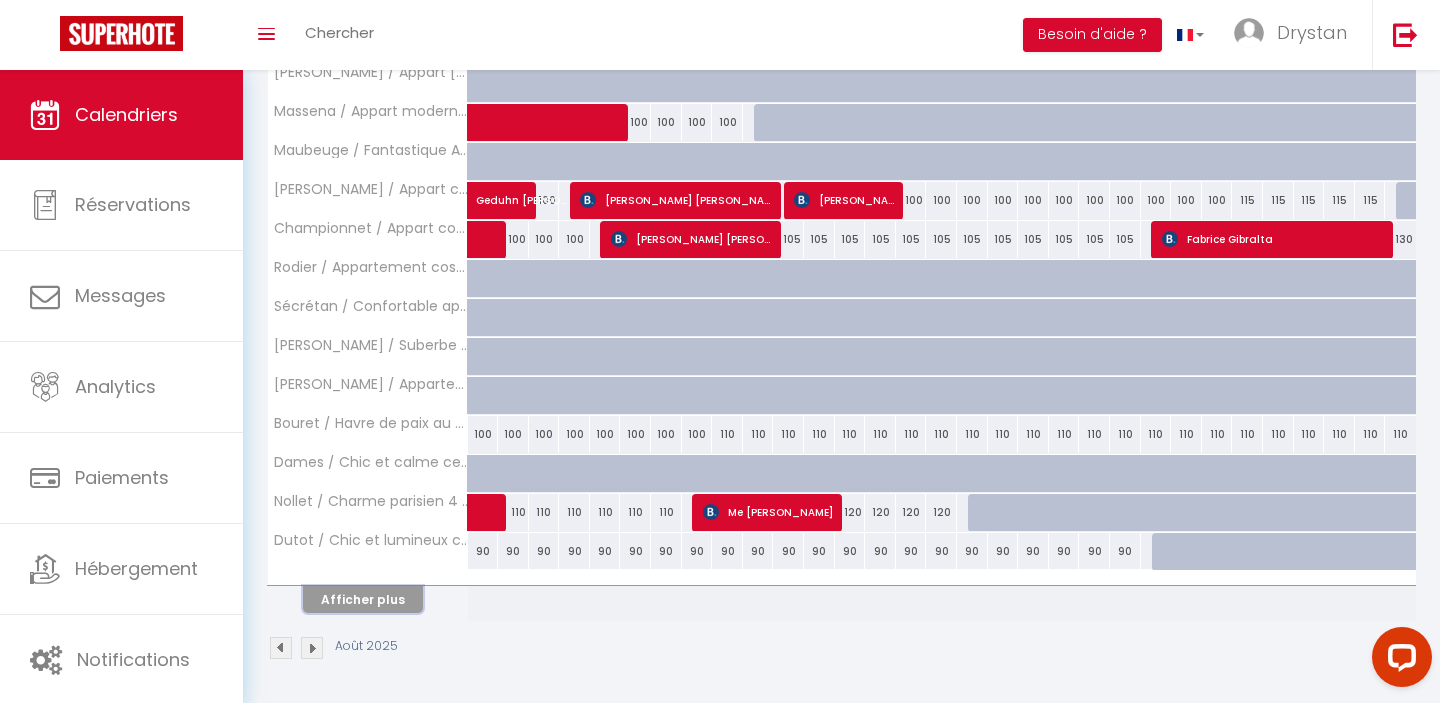 click on "Afficher plus" at bounding box center [363, 599] 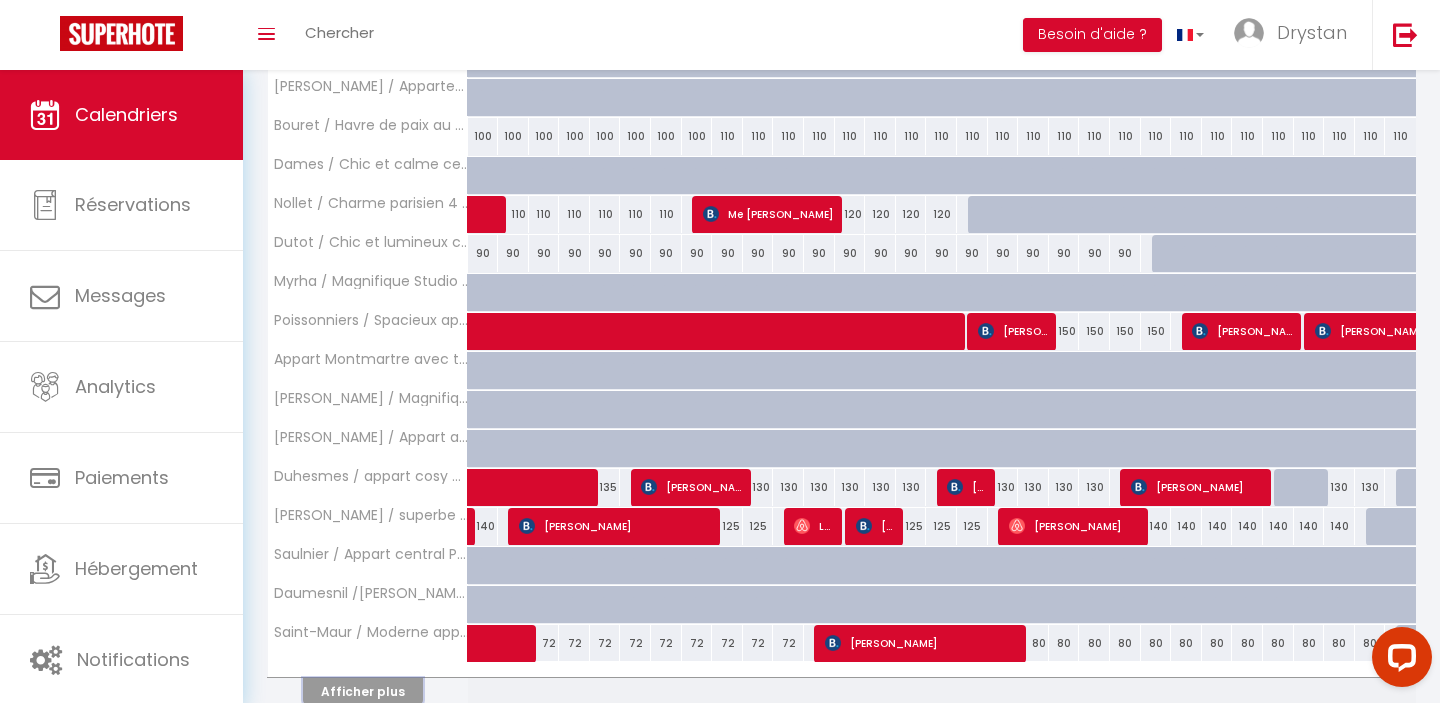 scroll, scrollTop: 1405, scrollLeft: 0, axis: vertical 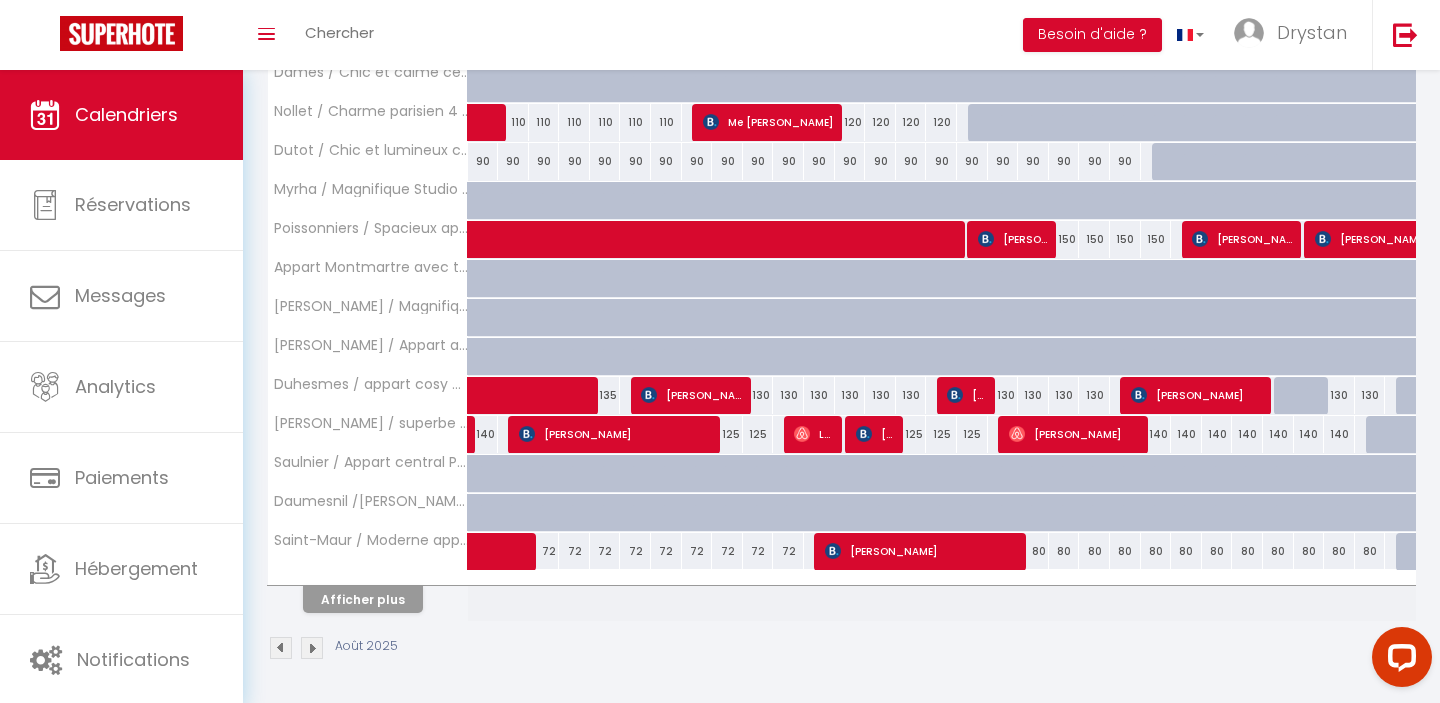 click on "Afficher plus" at bounding box center [368, 596] 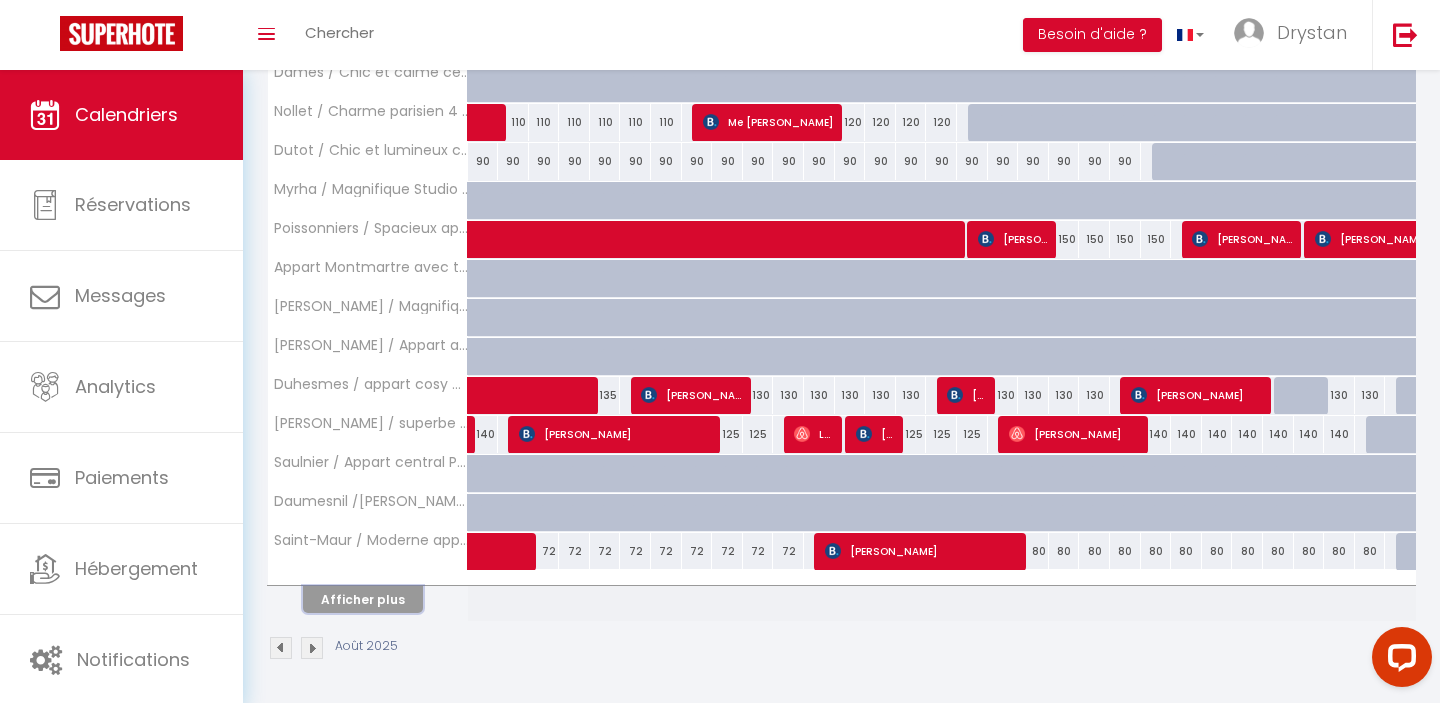 click on "Afficher plus" at bounding box center [363, 599] 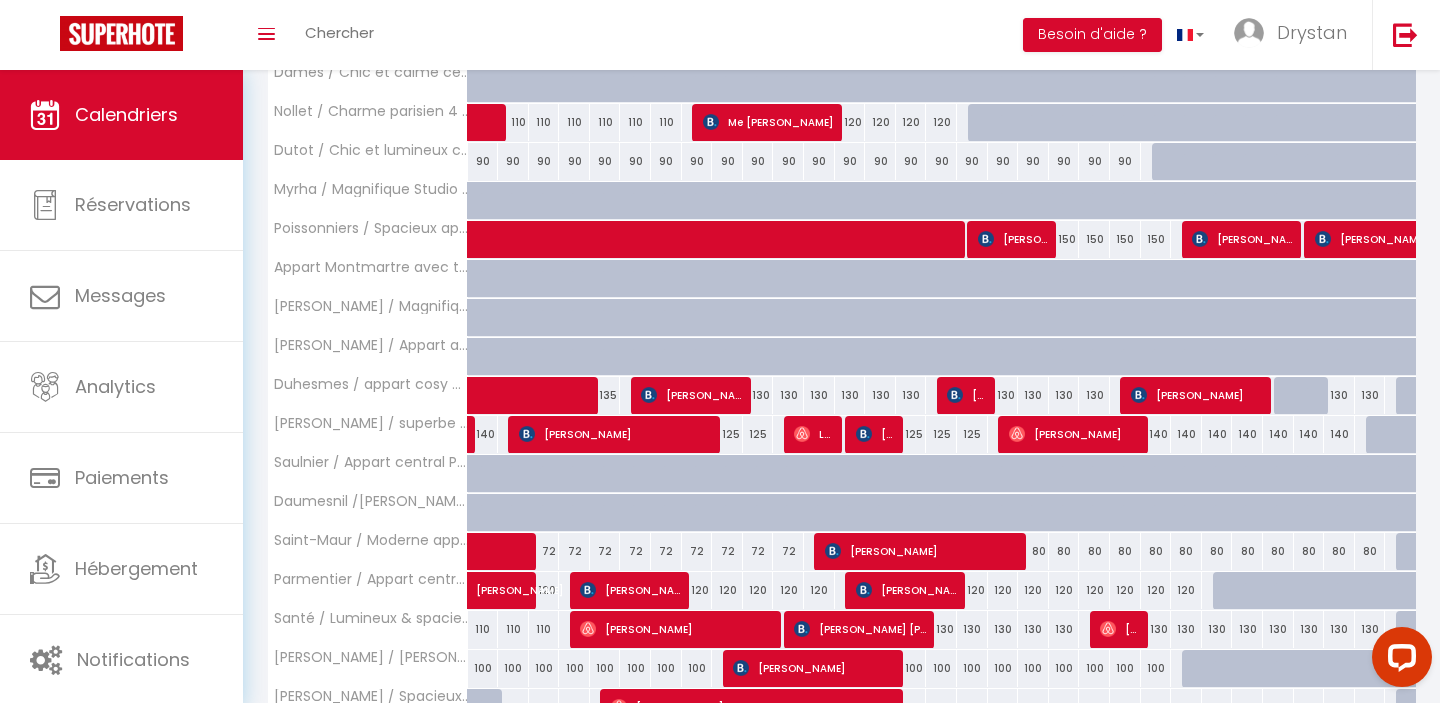 scroll, scrollTop: 1795, scrollLeft: 0, axis: vertical 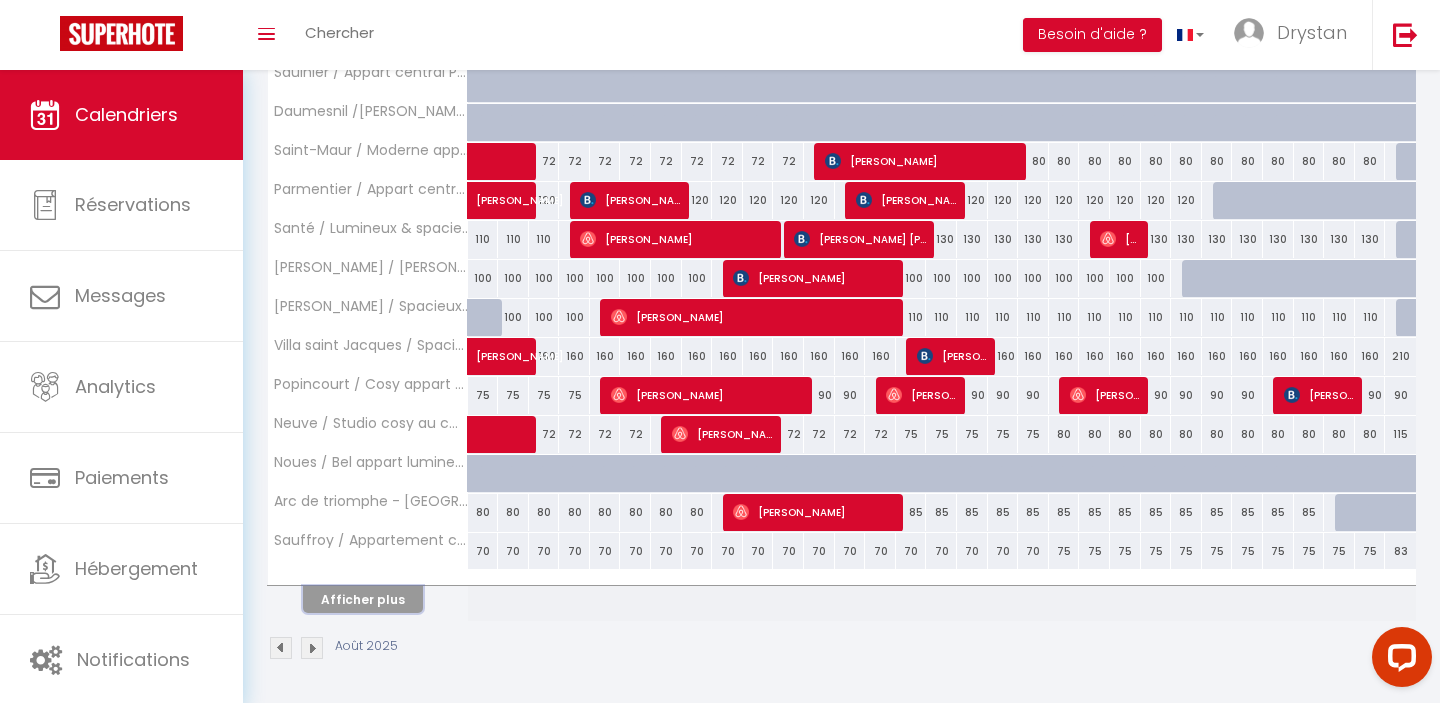click on "Afficher plus" at bounding box center (363, 599) 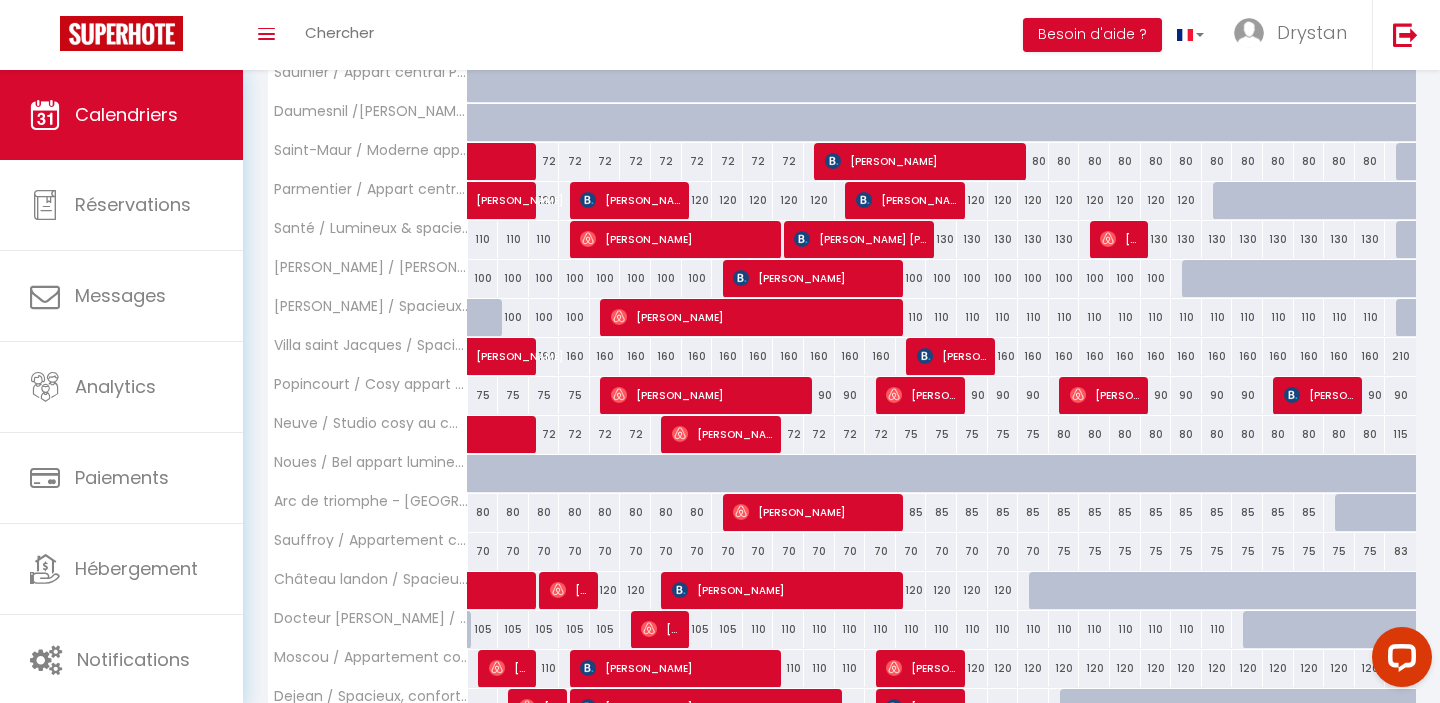 scroll, scrollTop: 2097, scrollLeft: 0, axis: vertical 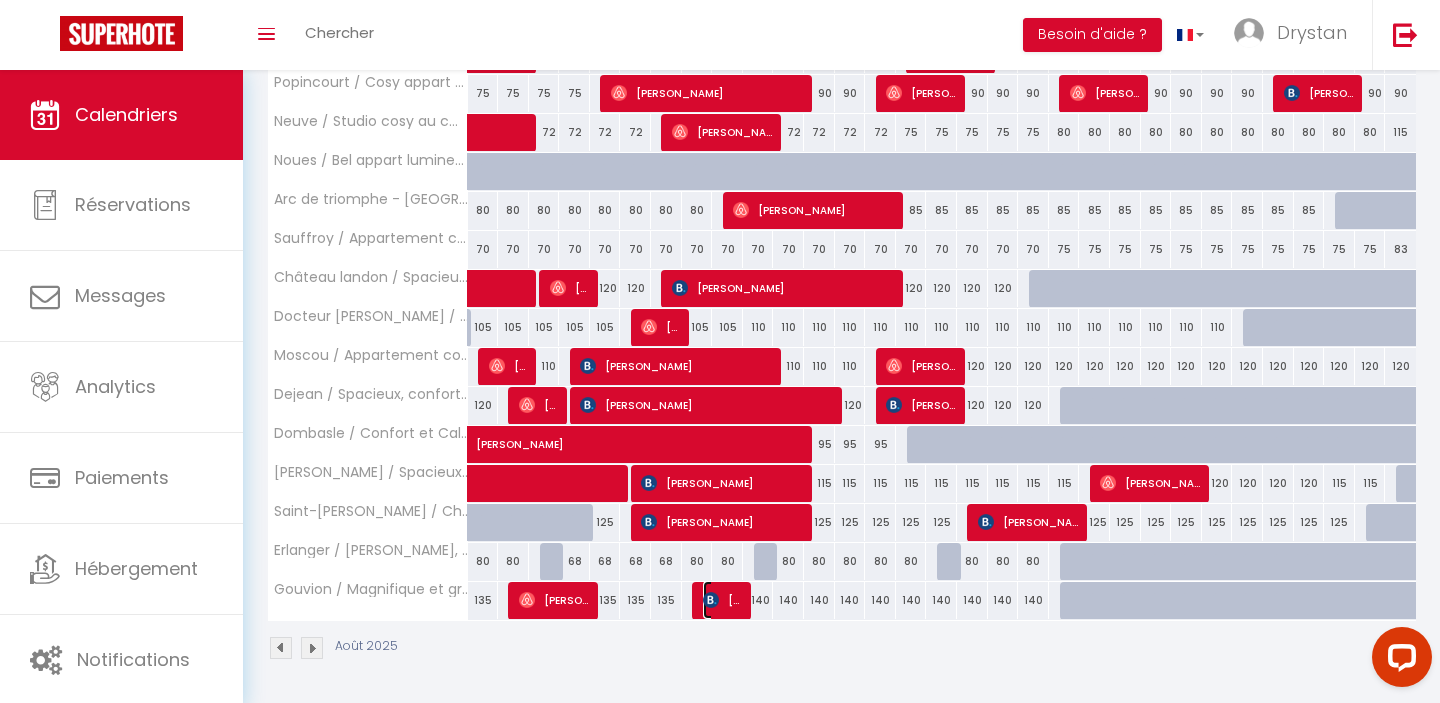 click on "CLIFFORD IGHEKPE" at bounding box center [723, 600] 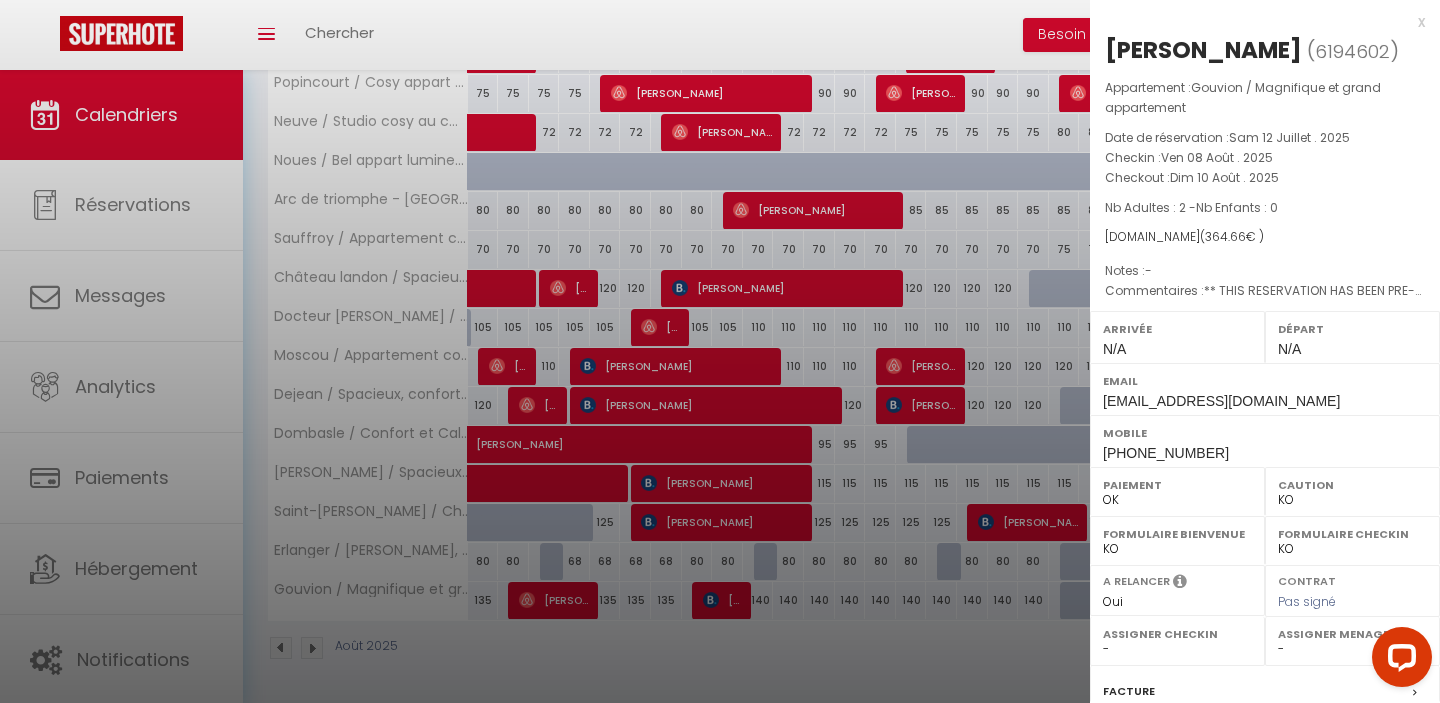 click at bounding box center [720, 351] 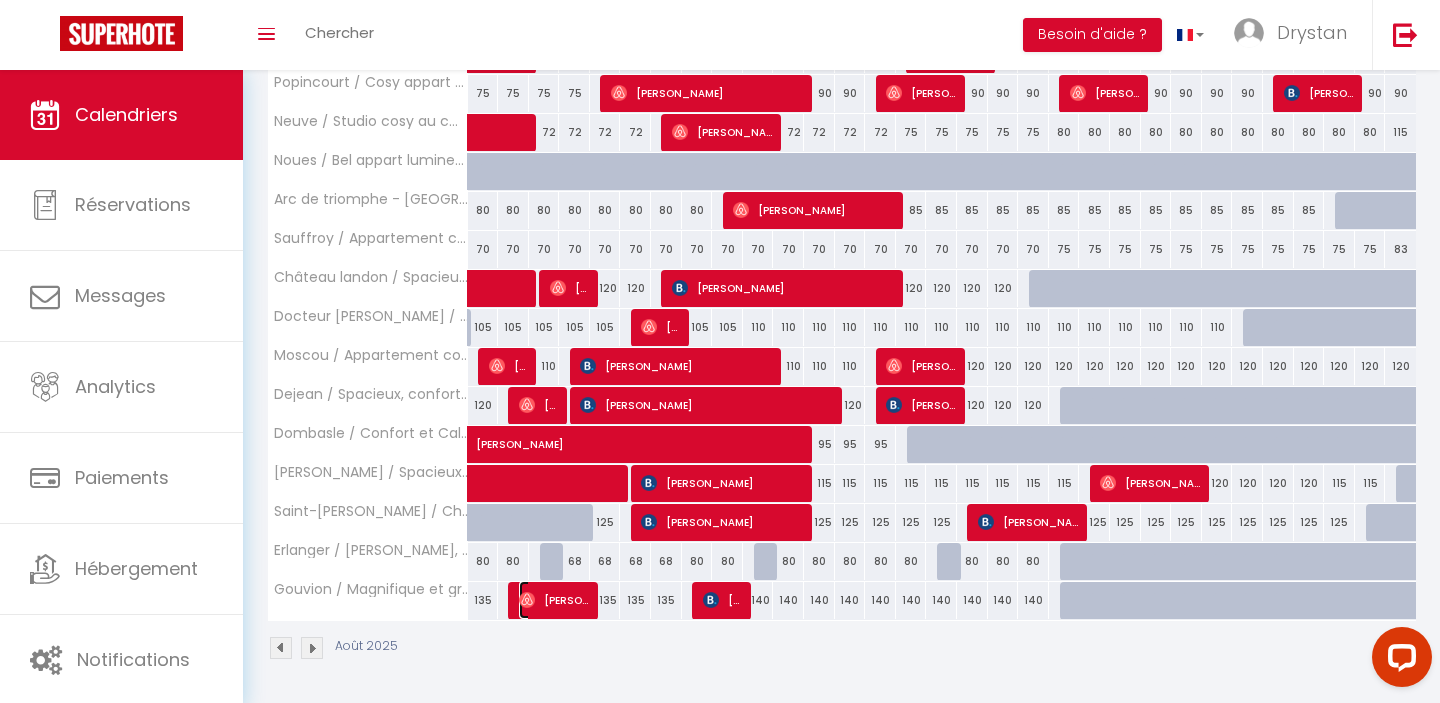 click on "Bernard Nortey" at bounding box center (555, 600) 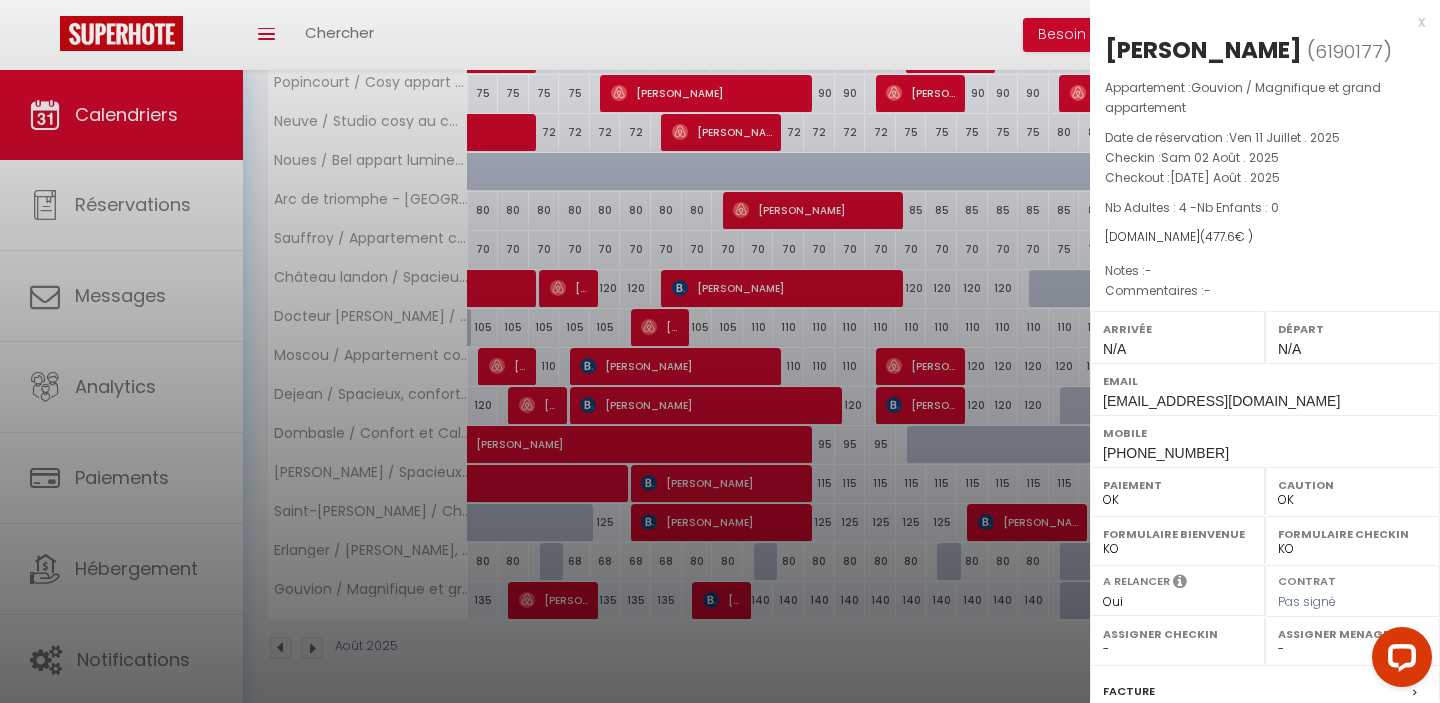 click at bounding box center (720, 351) 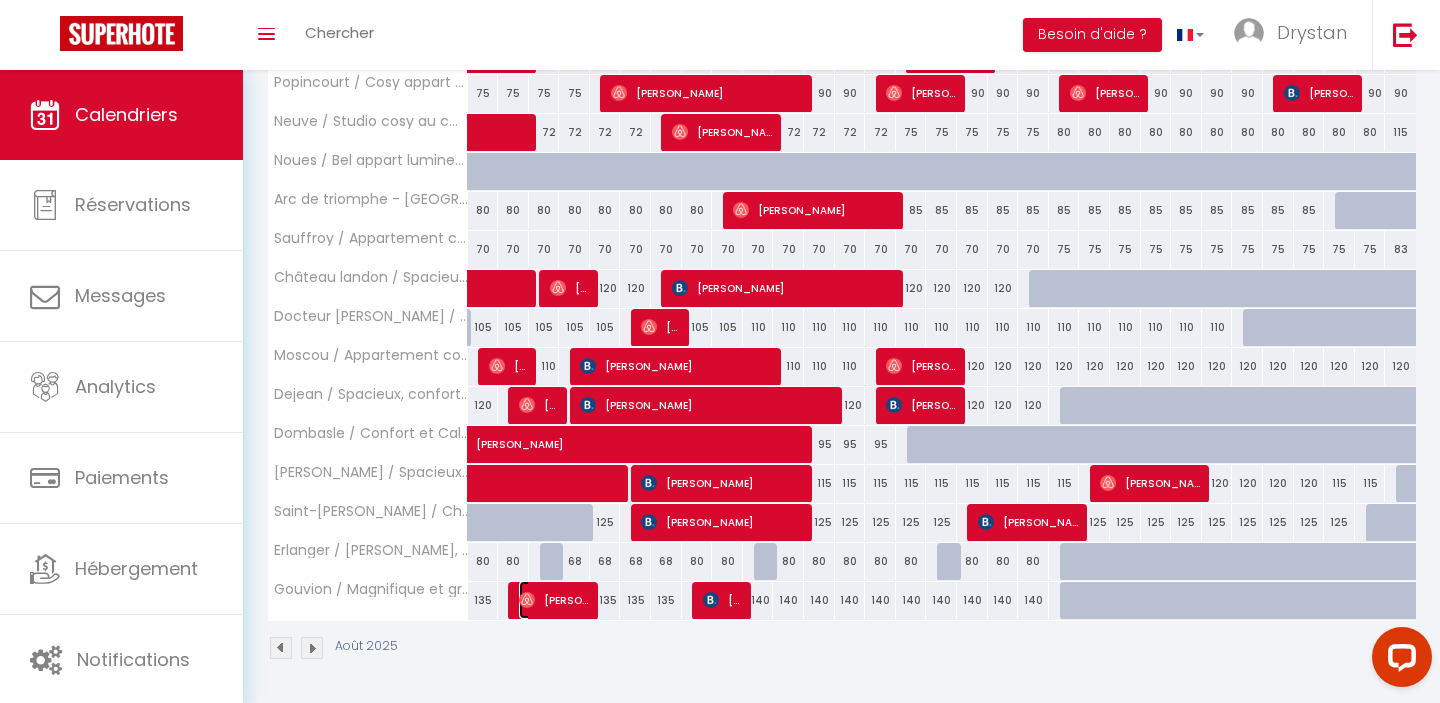 click on "Bernard Nortey" at bounding box center (555, 600) 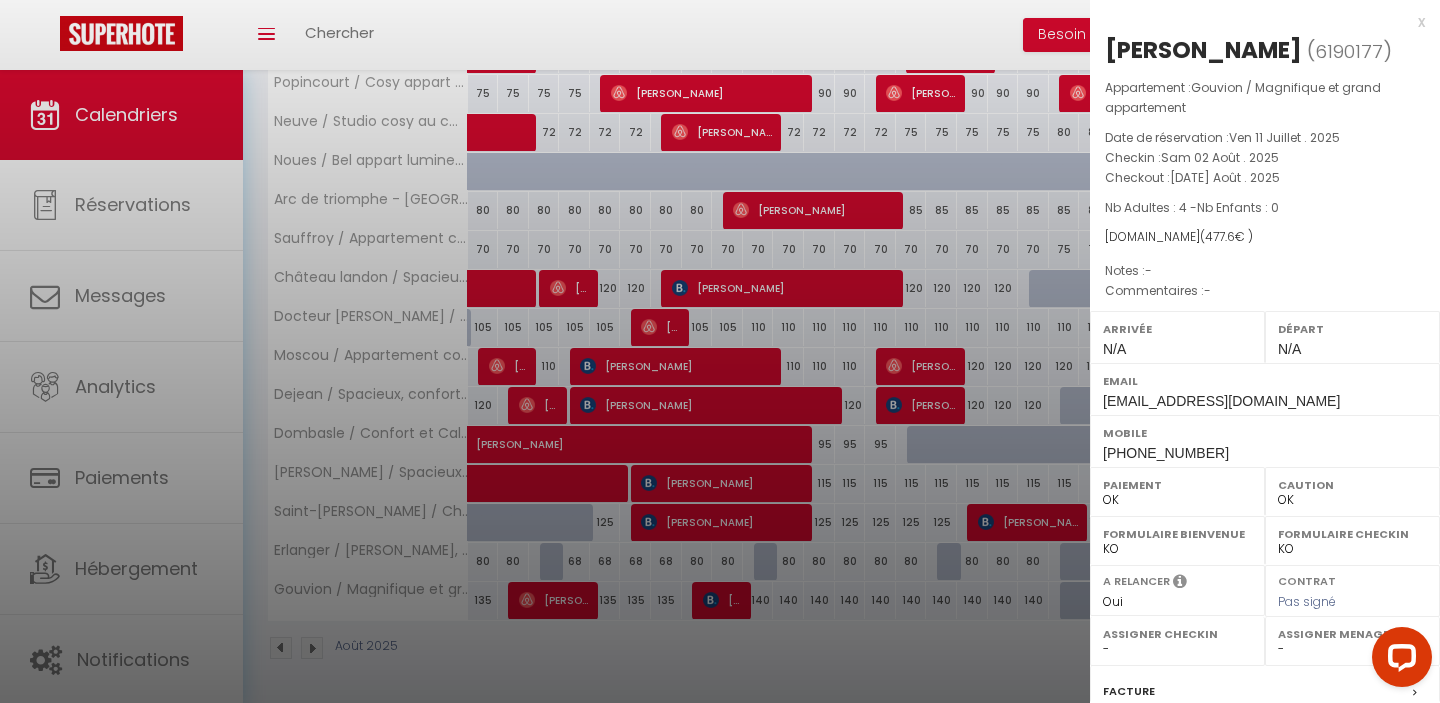 click at bounding box center [720, 351] 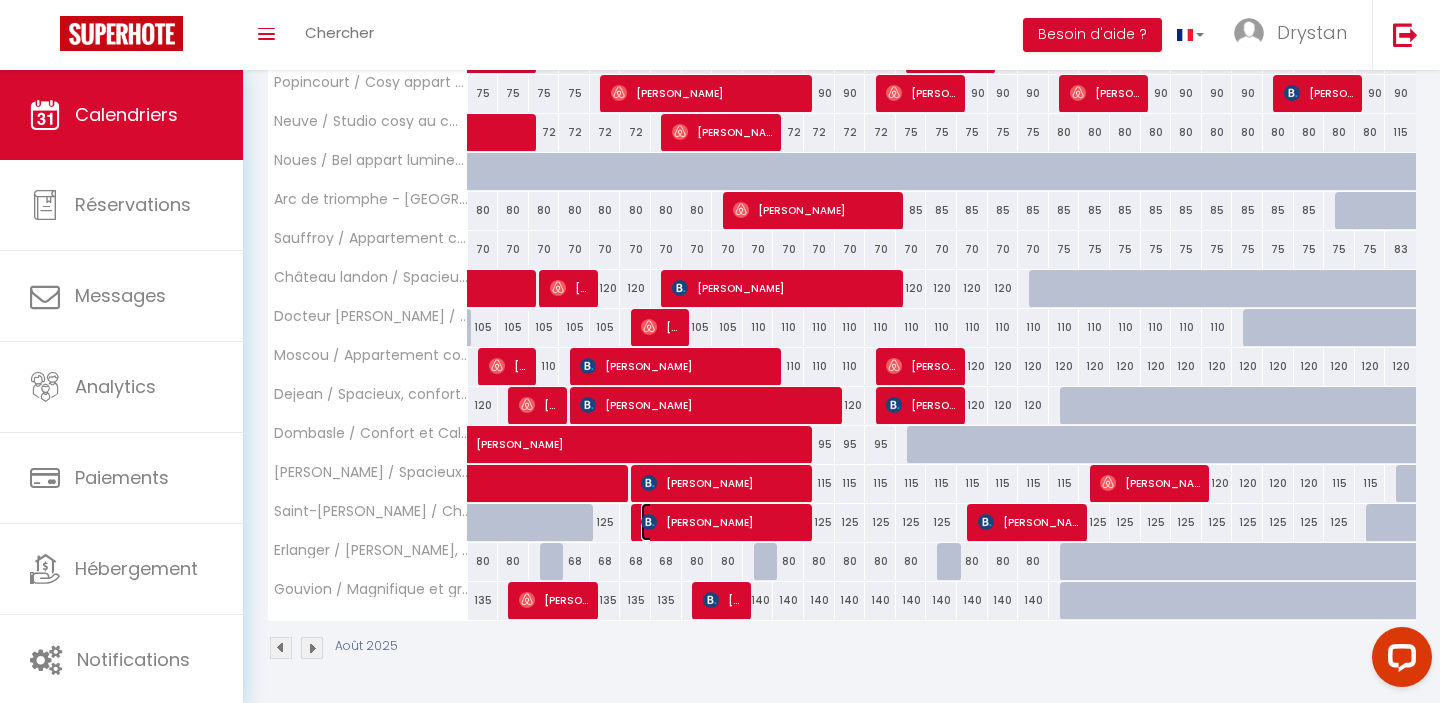 click on "Silvia Merryweather" at bounding box center [723, 522] 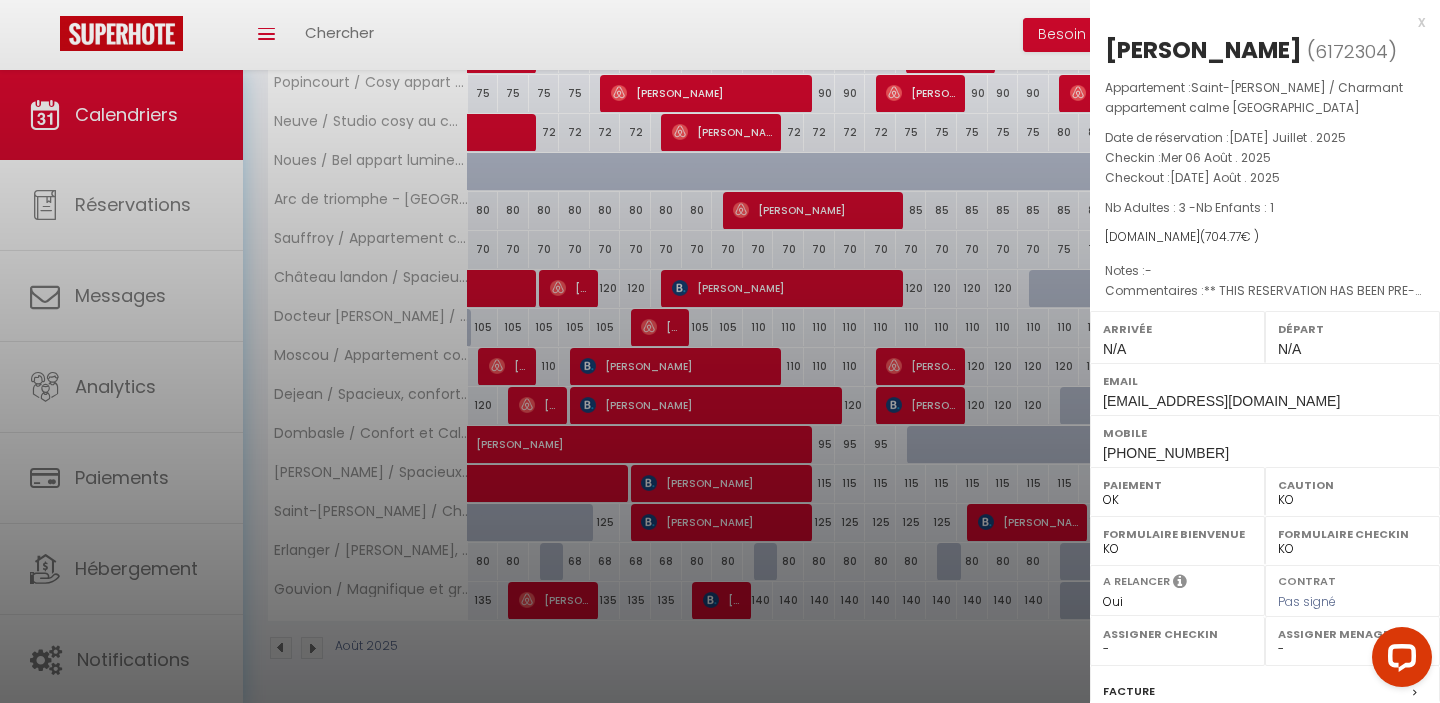 click at bounding box center (720, 351) 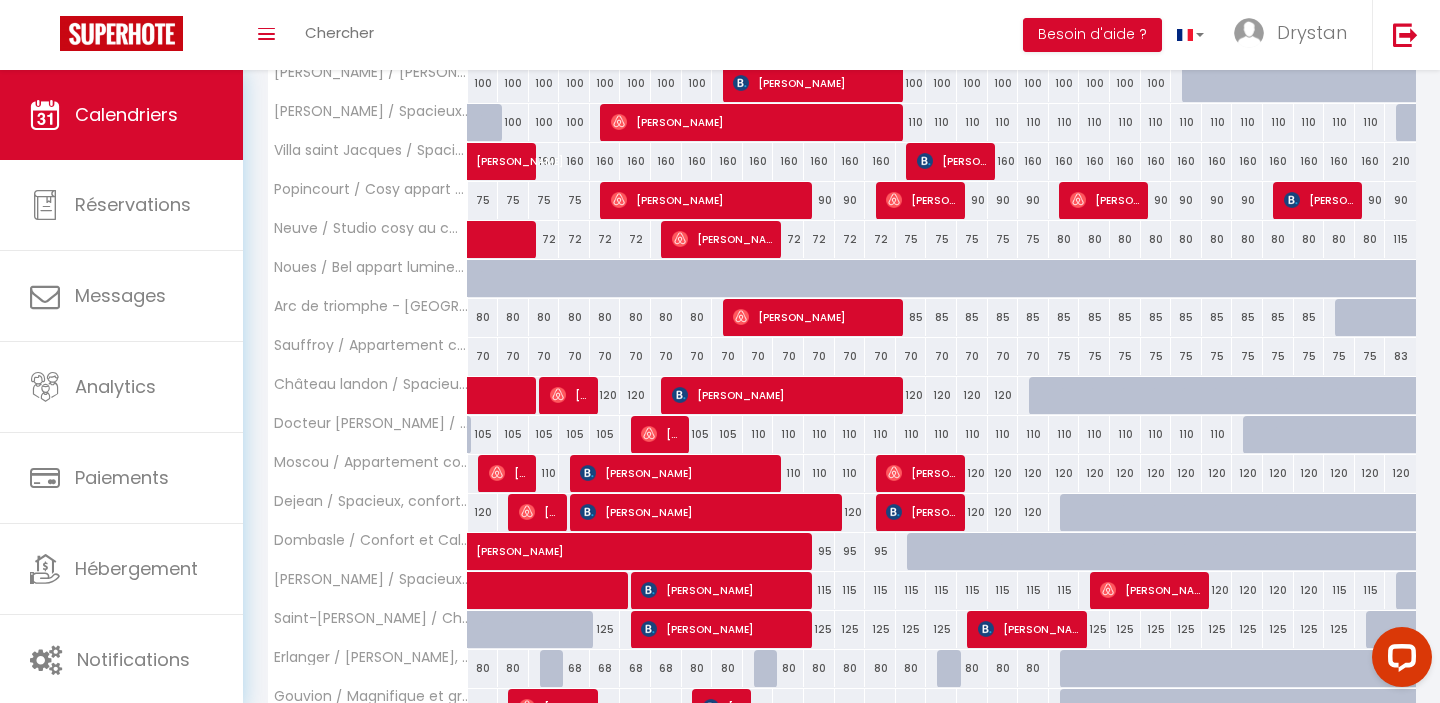 scroll, scrollTop: 1987, scrollLeft: 0, axis: vertical 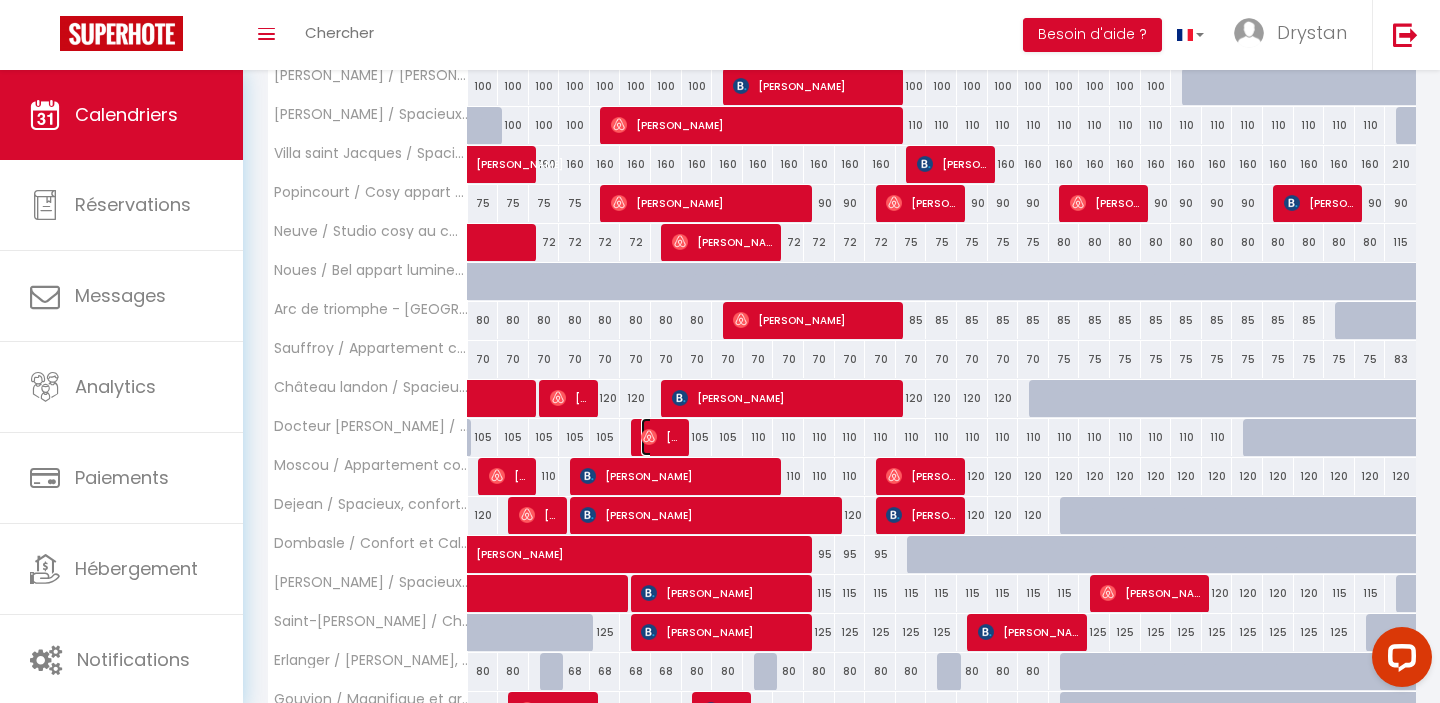 click on "Justine Bolusset" at bounding box center [661, 437] 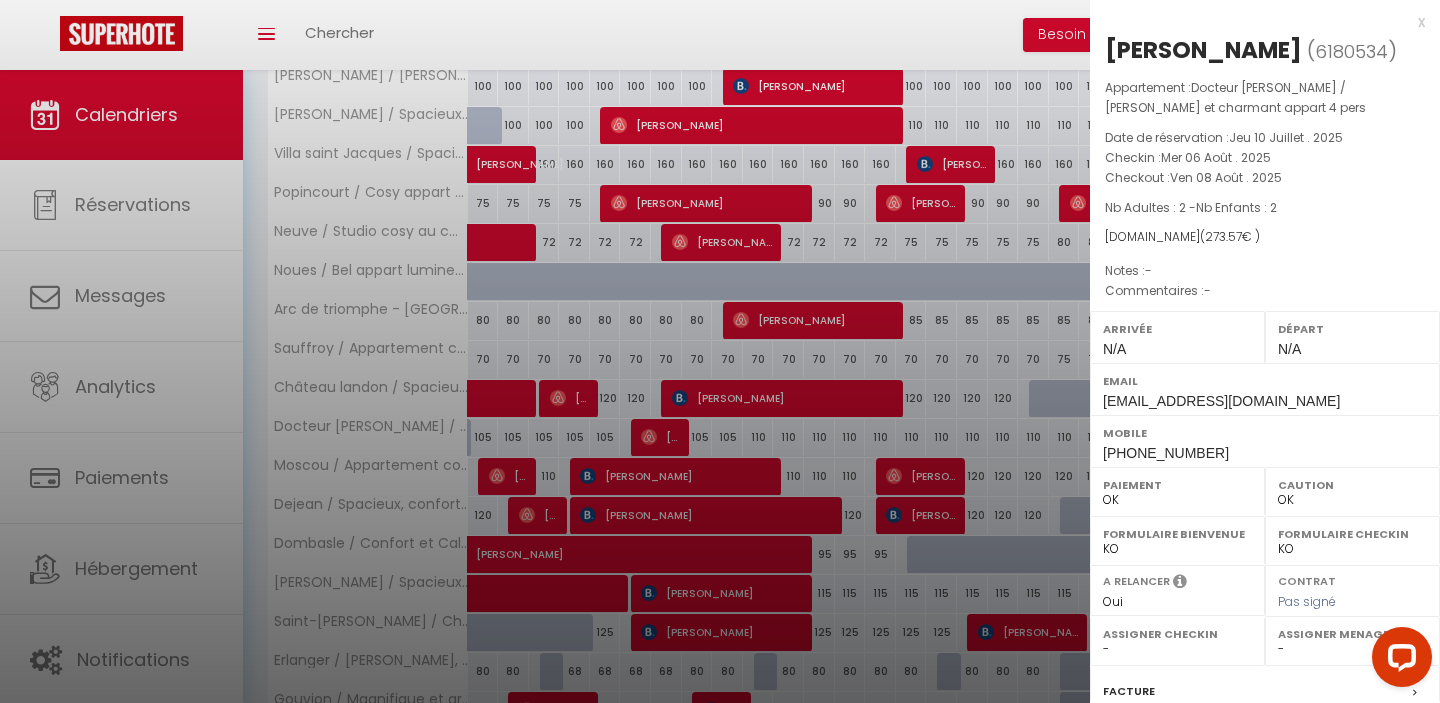 click at bounding box center (720, 351) 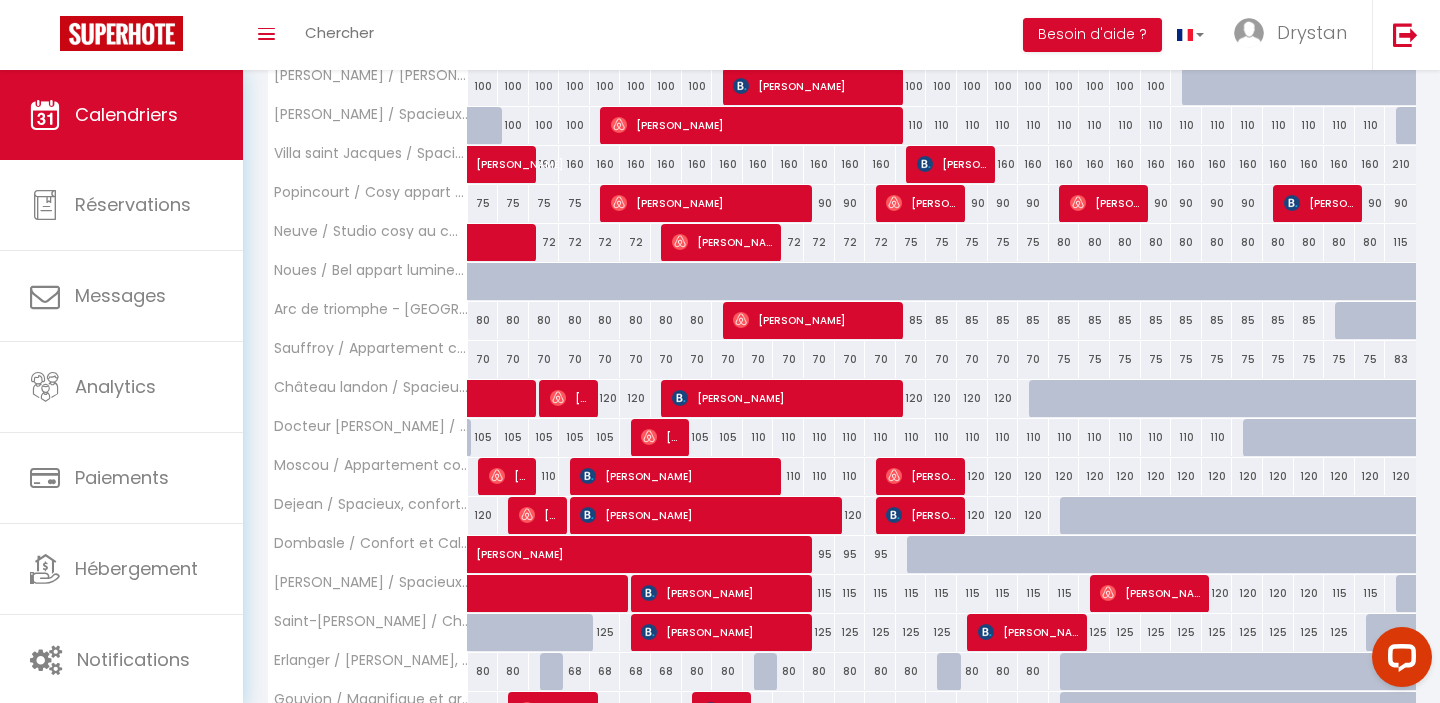 click on "105" at bounding box center [483, 437] 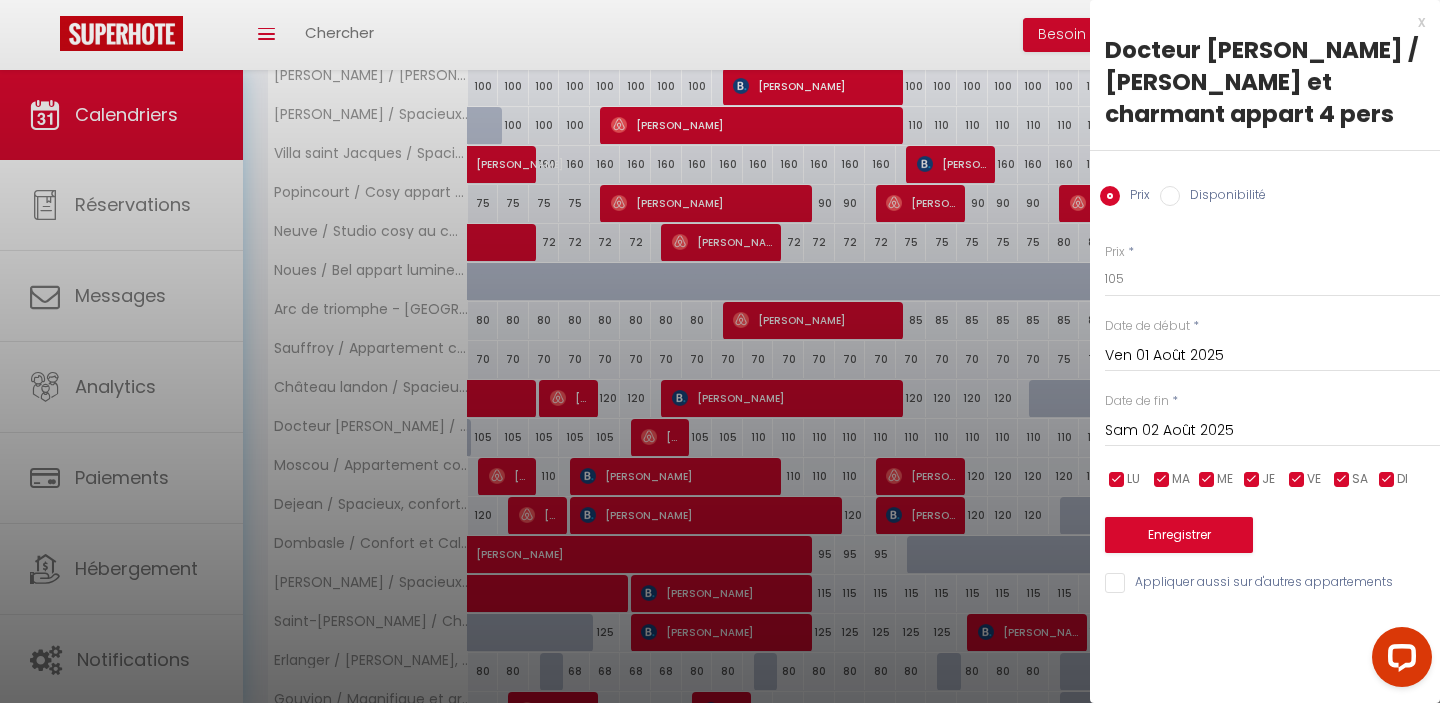 click at bounding box center [720, 351] 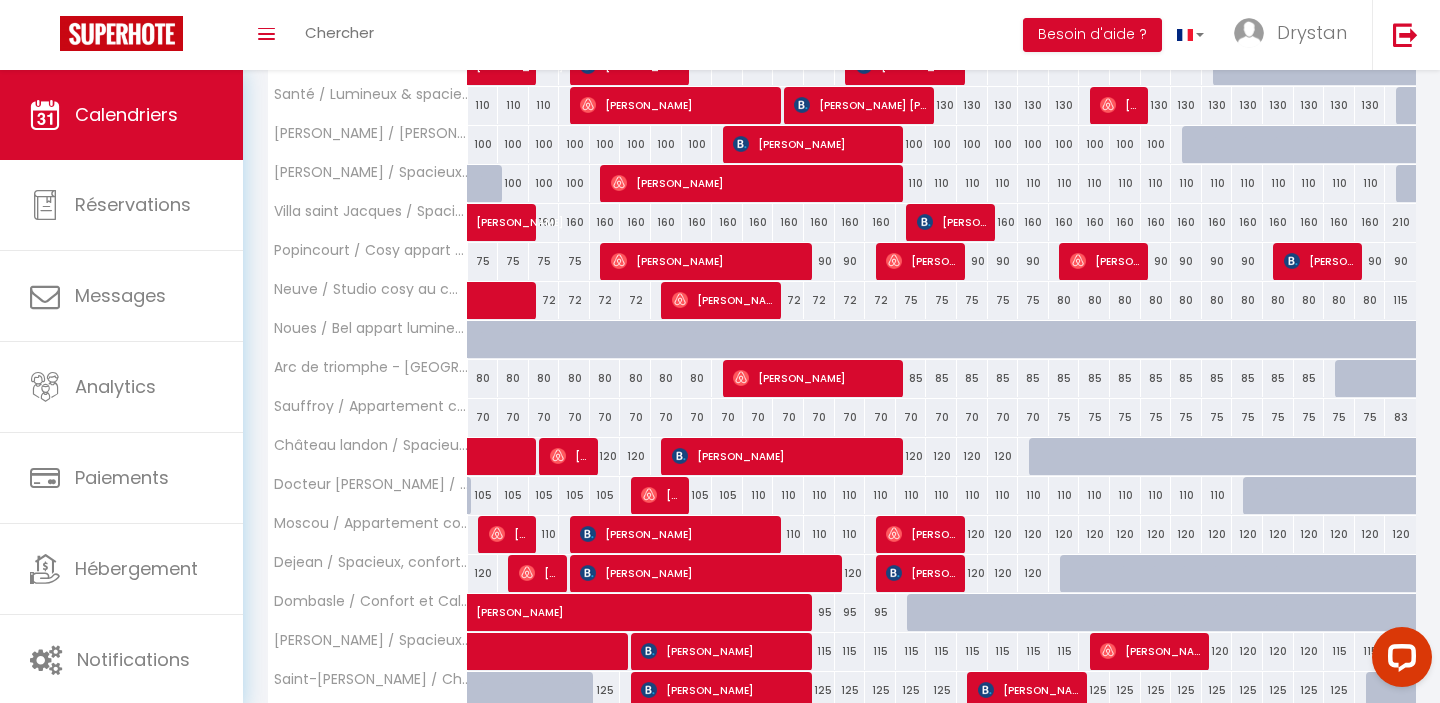 scroll, scrollTop: 1923, scrollLeft: 0, axis: vertical 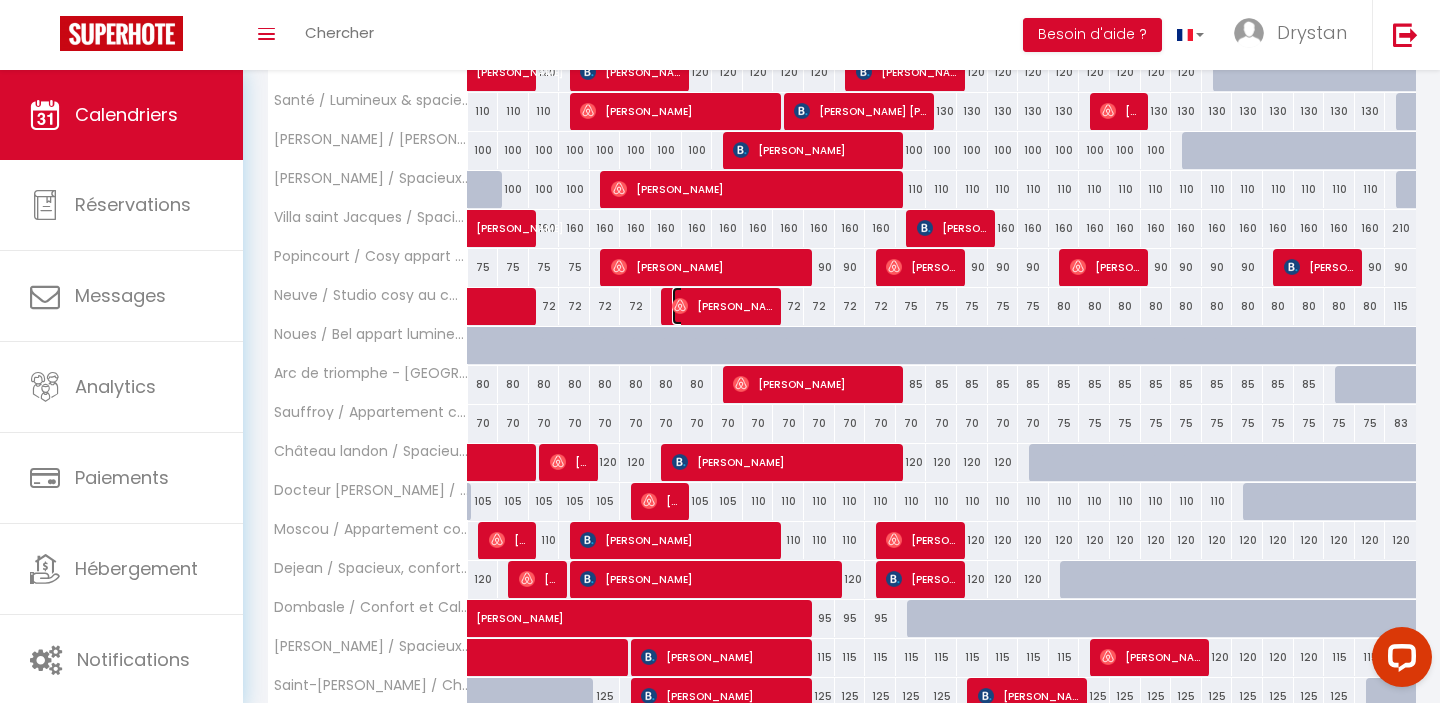 click on "Judit Kothay" at bounding box center (723, 306) 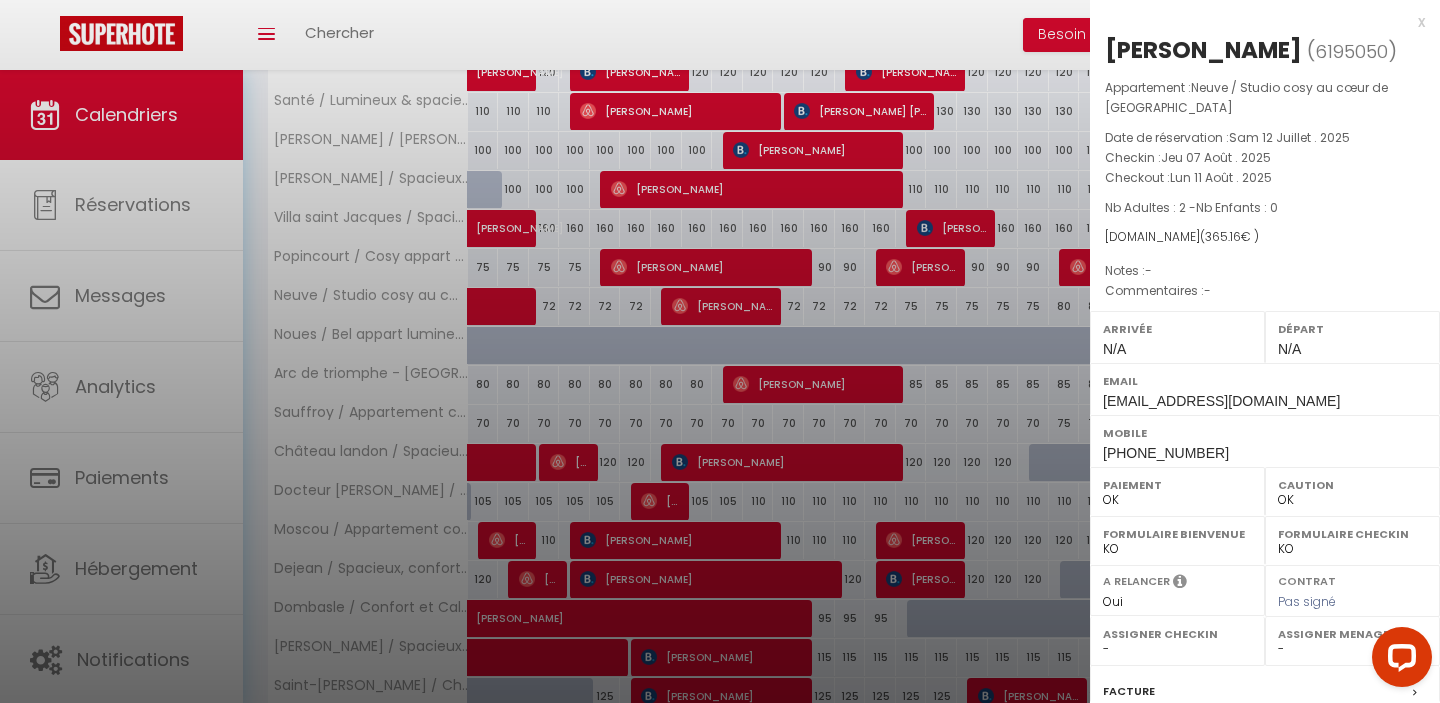 click at bounding box center (720, 351) 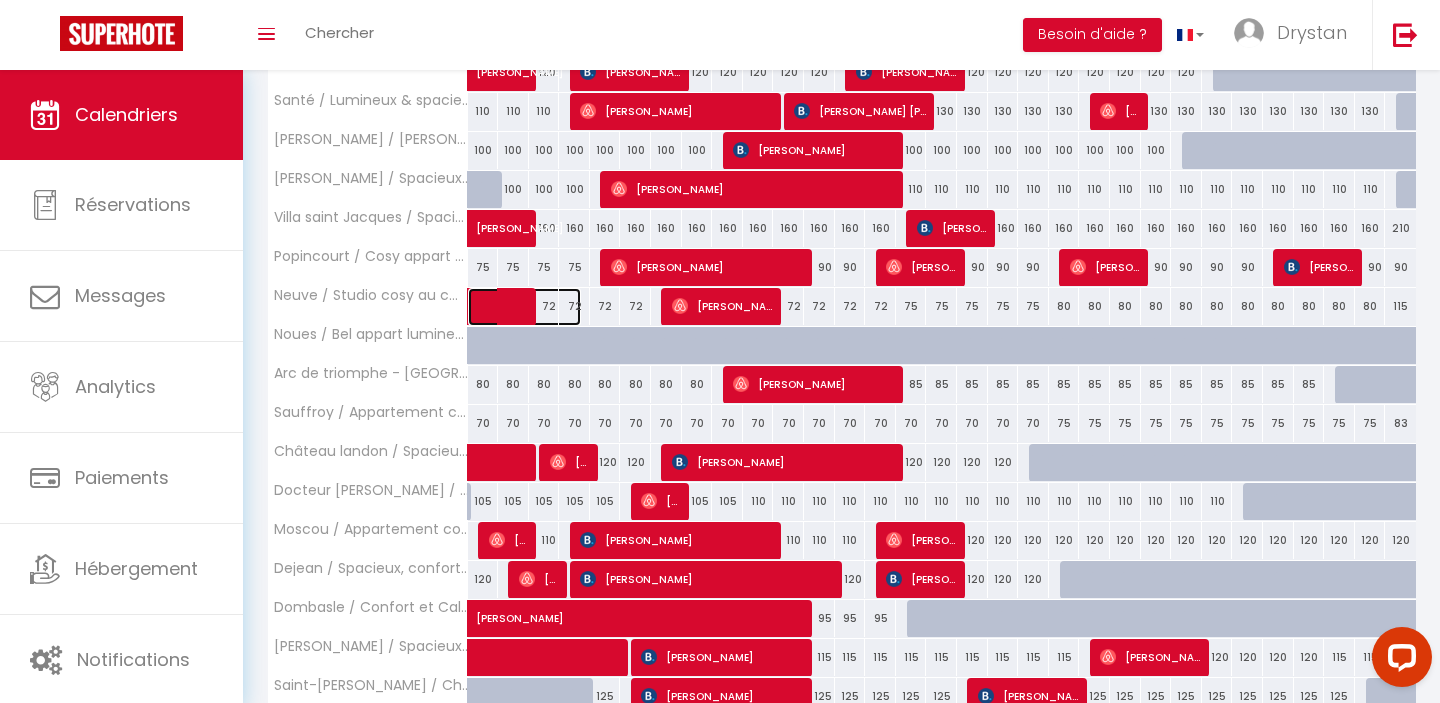 click at bounding box center (535, 307) 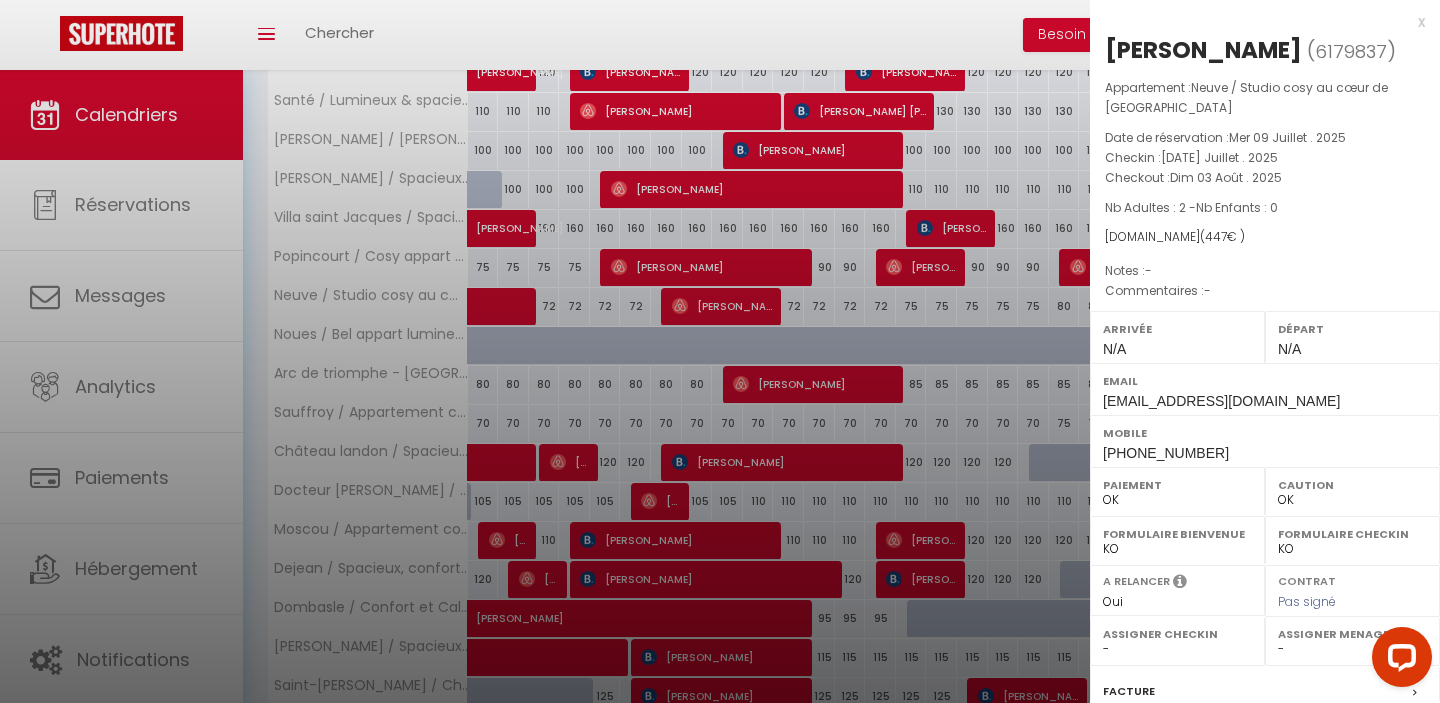 click at bounding box center [720, 351] 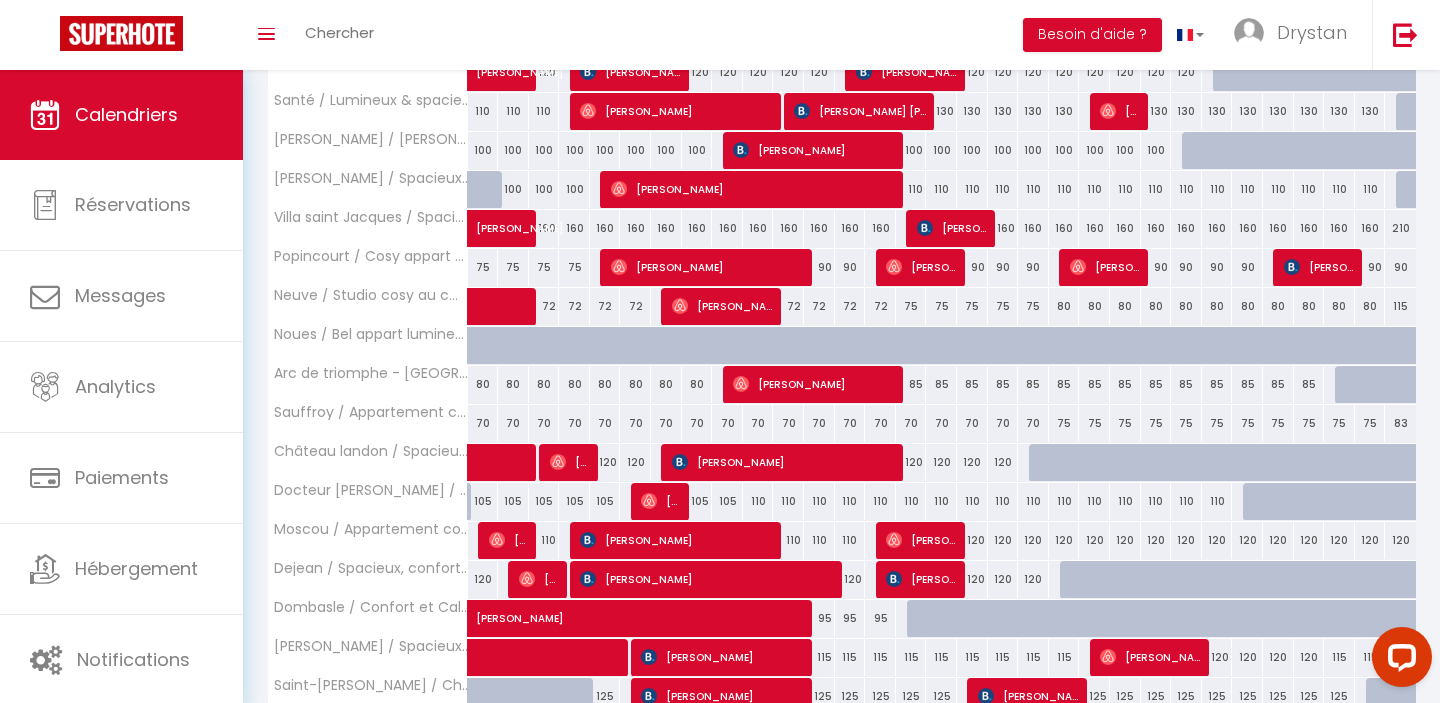 click on "72" at bounding box center [788, 306] 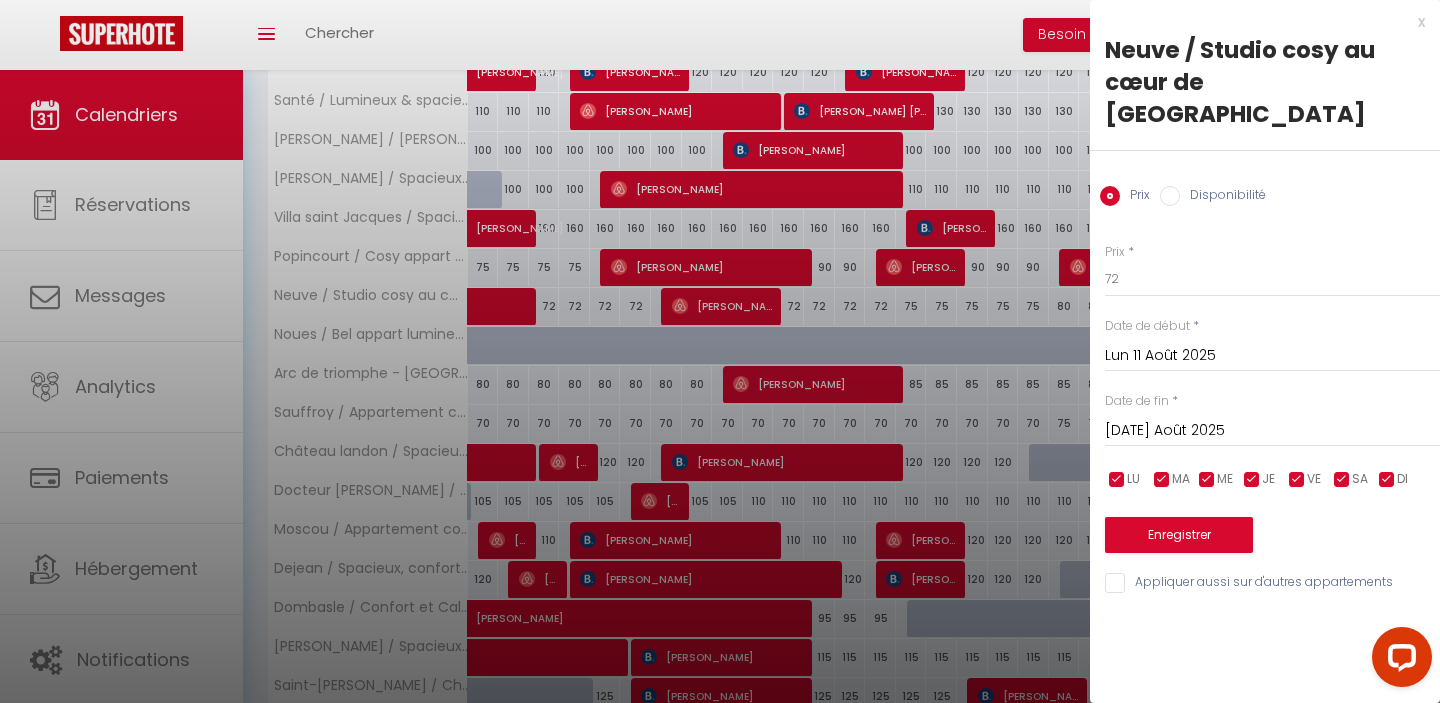 click at bounding box center [720, 351] 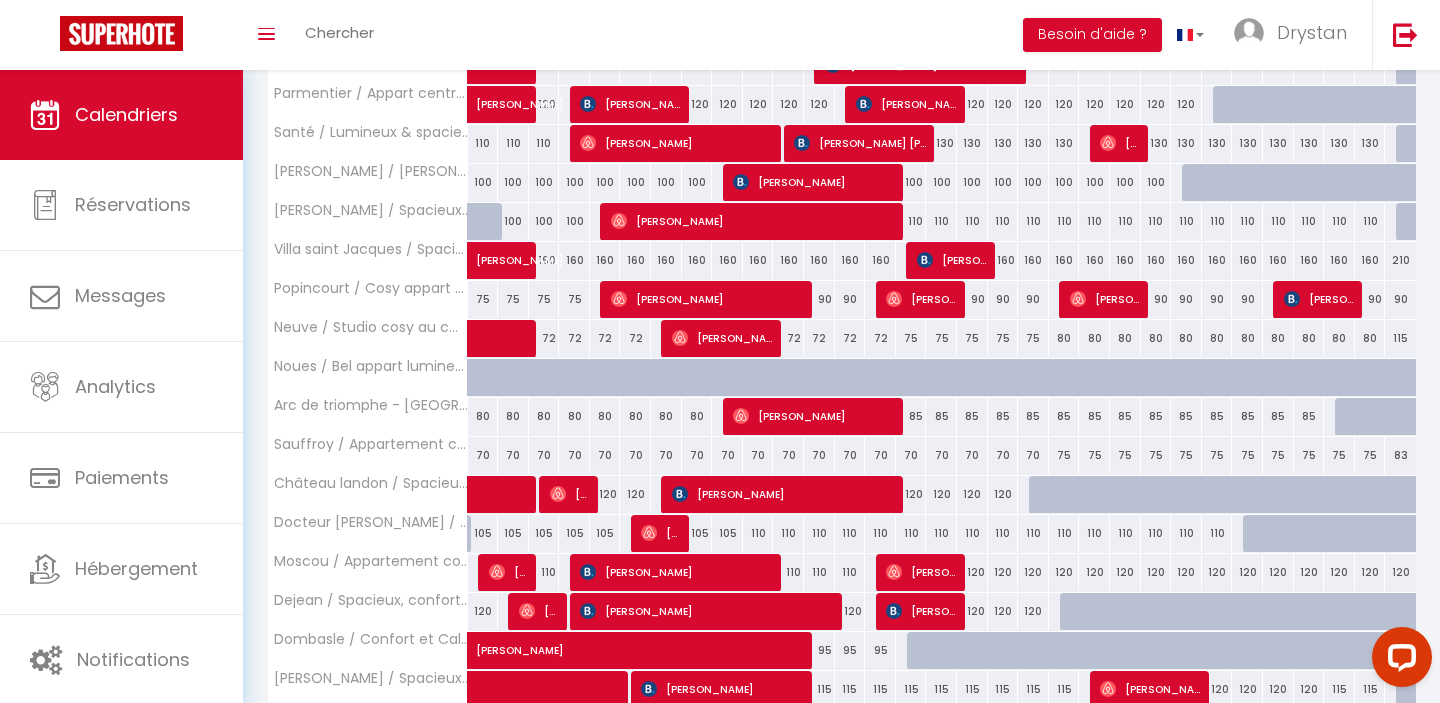 scroll, scrollTop: 1889, scrollLeft: 0, axis: vertical 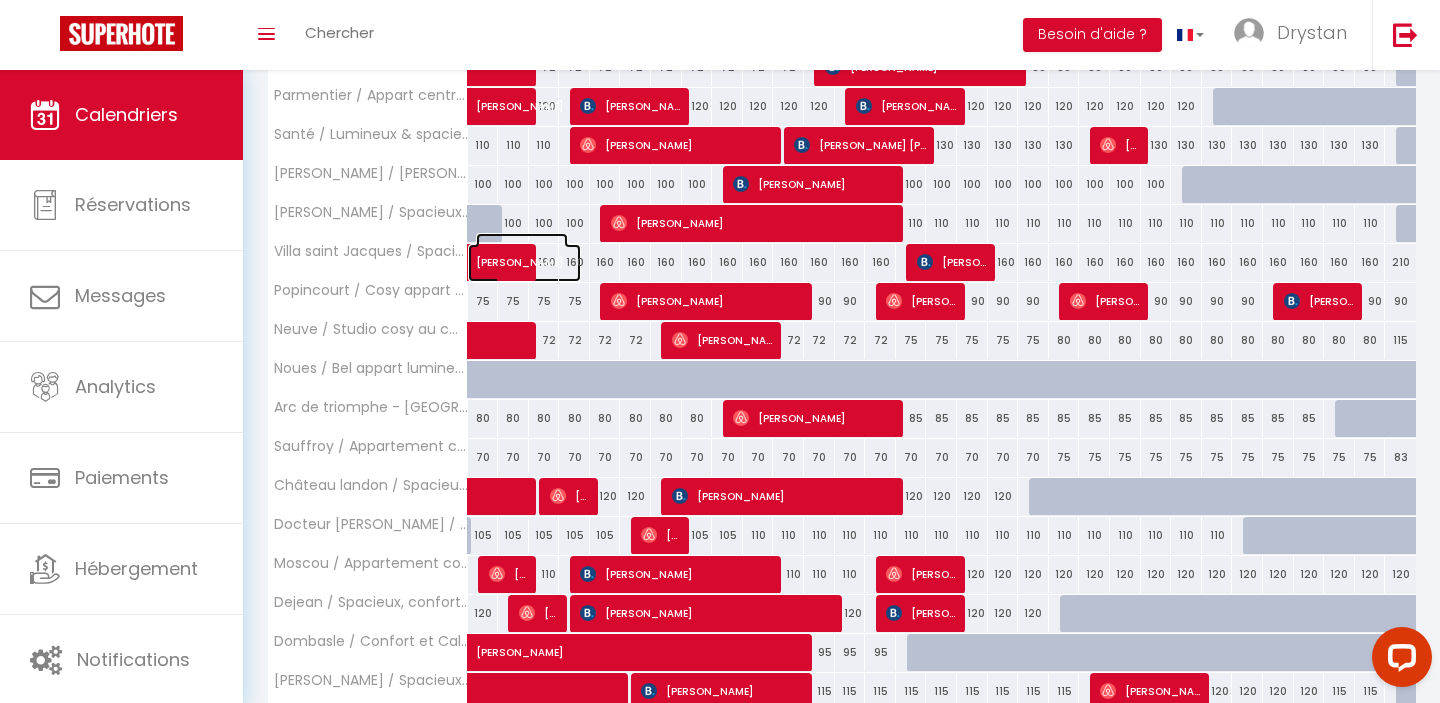 click on "Natalia Golikova" at bounding box center (522, 252) 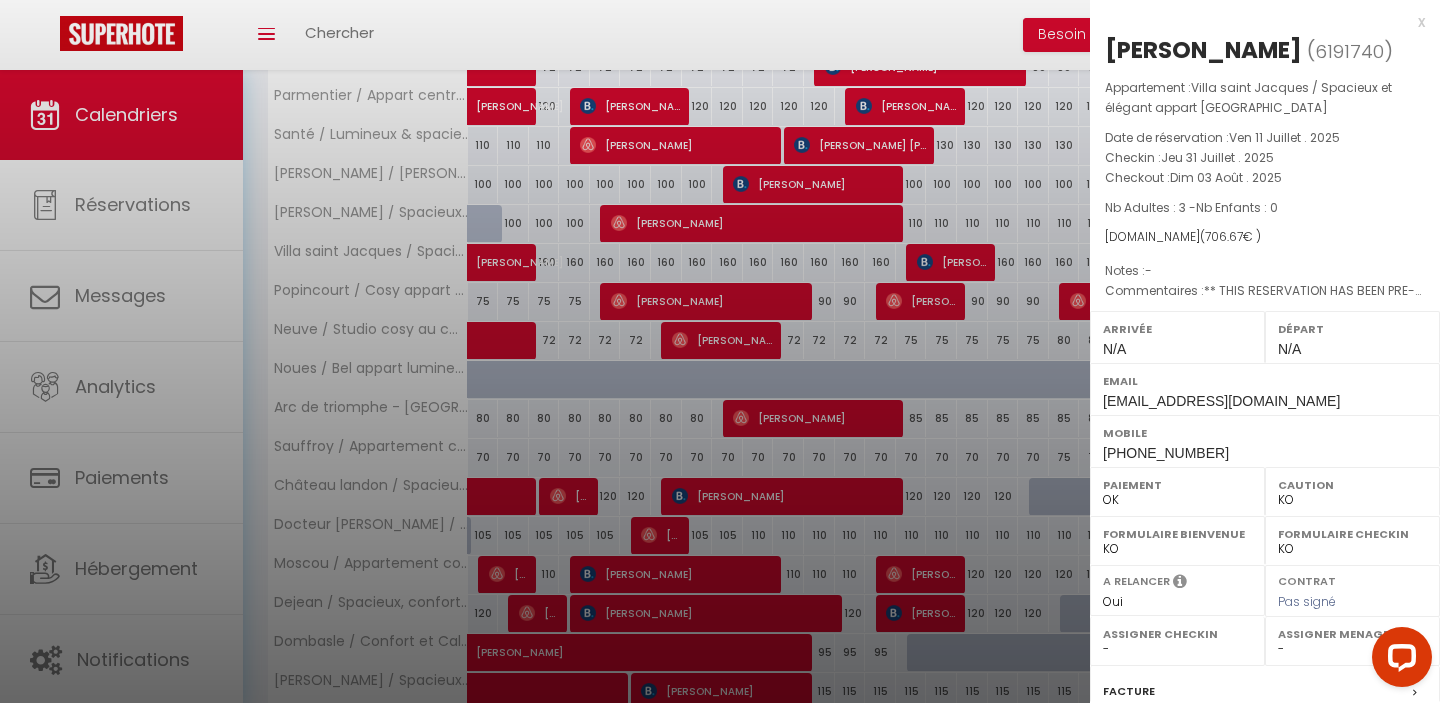 click at bounding box center (720, 351) 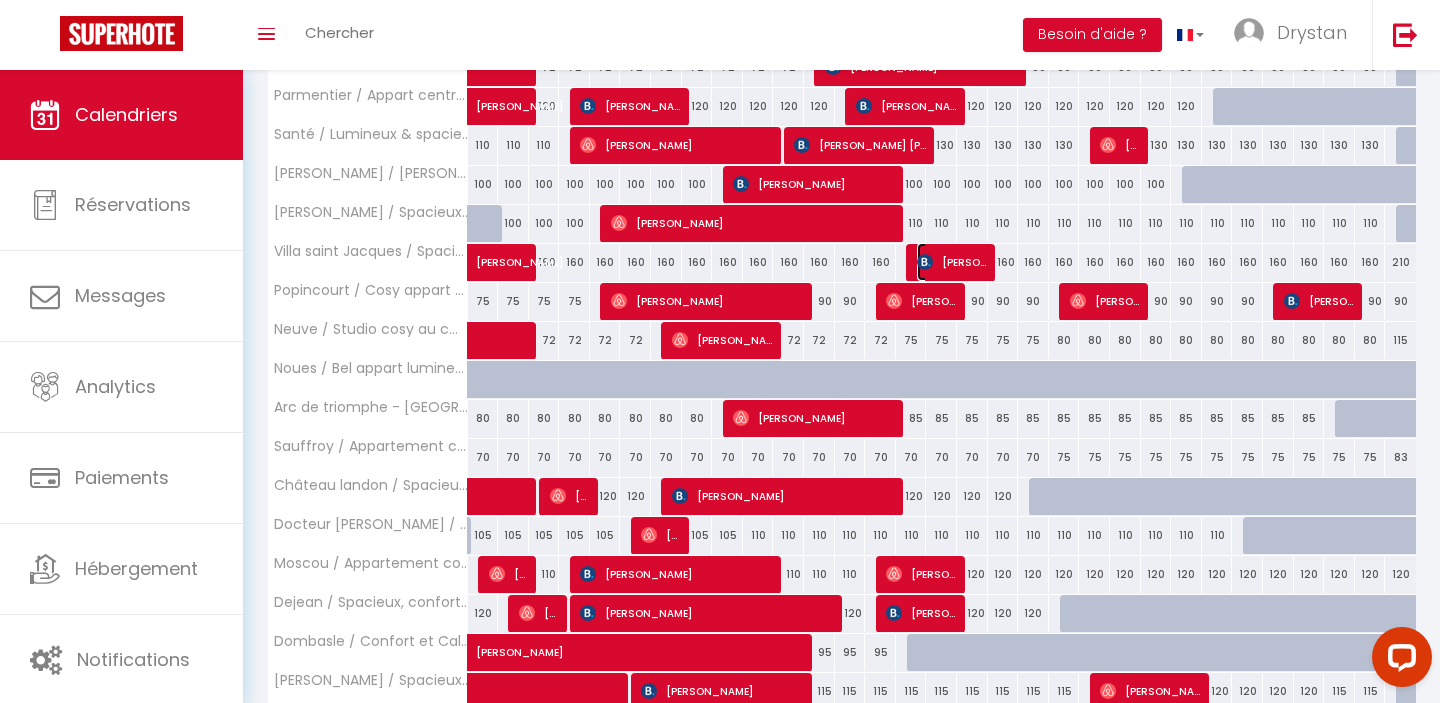 click on "Eugenia Bogomolova" at bounding box center [953, 262] 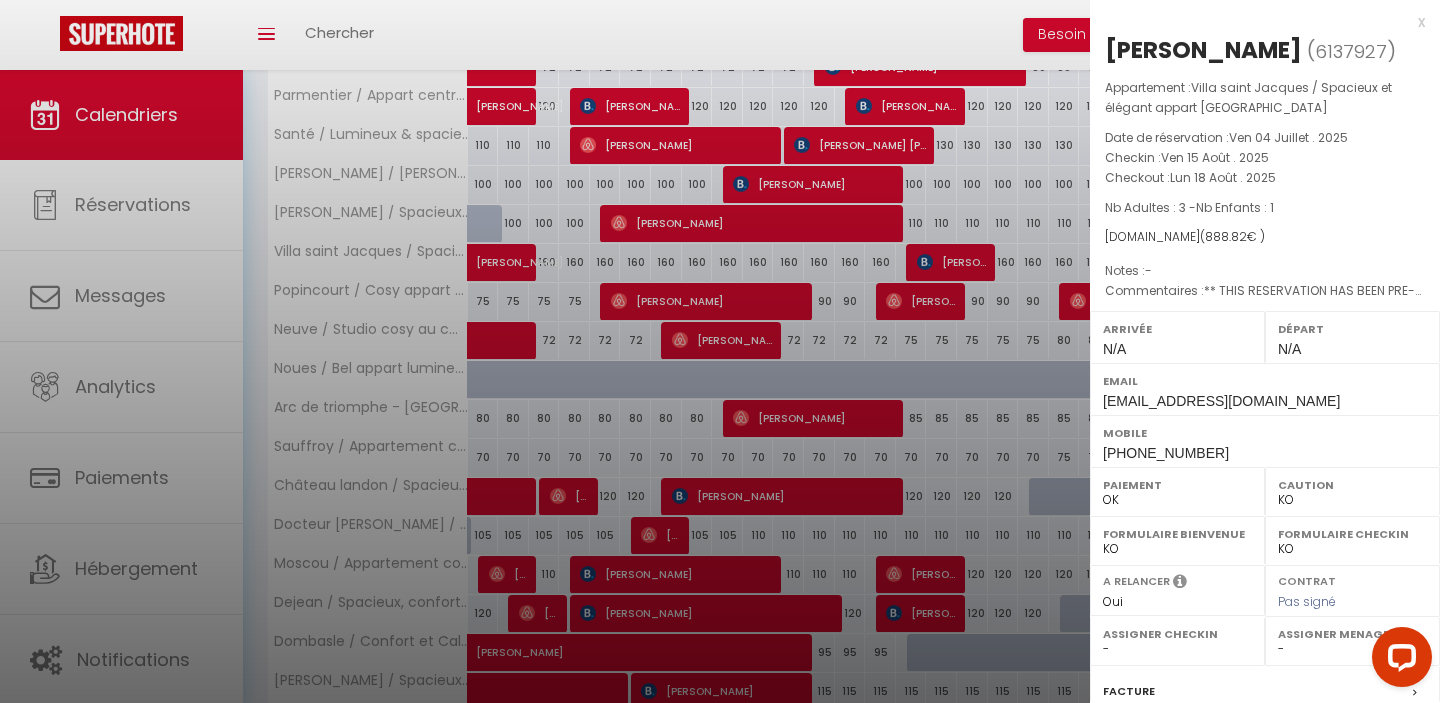 click at bounding box center (720, 351) 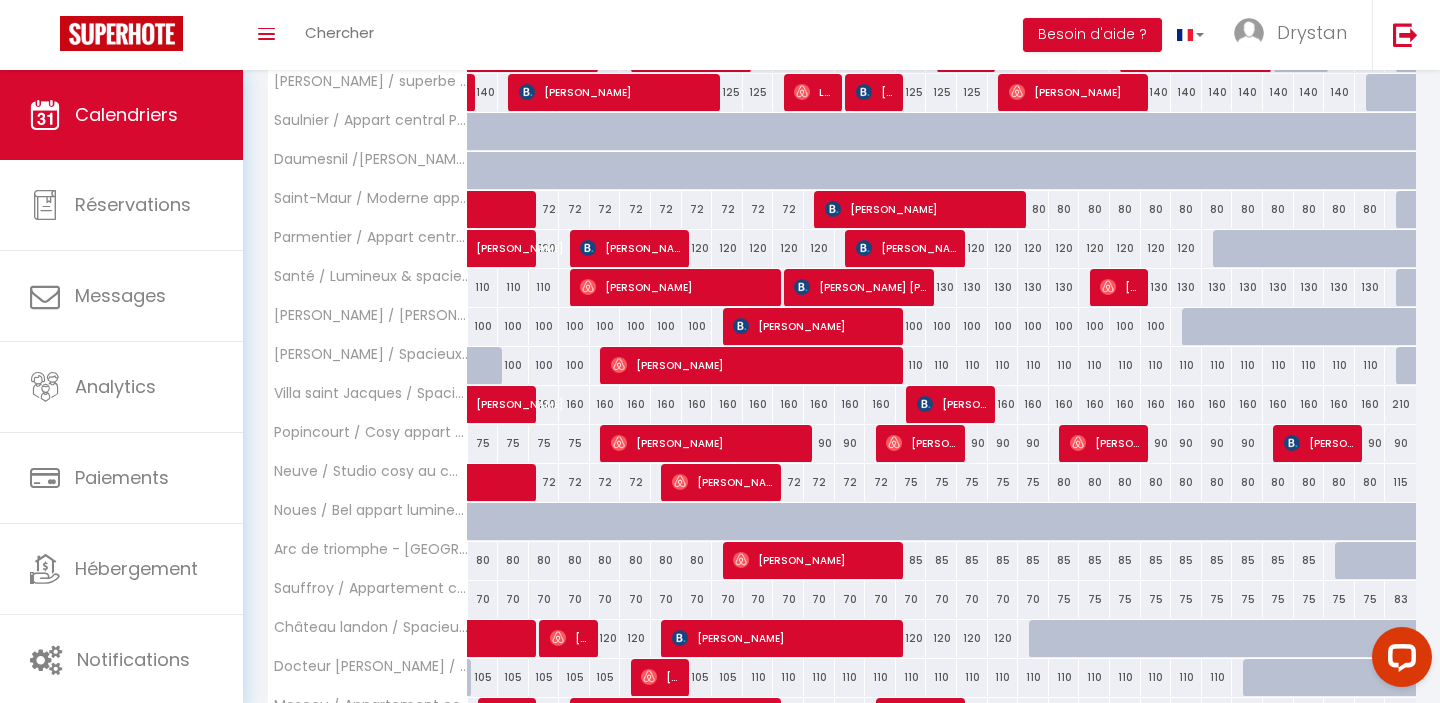 scroll, scrollTop: 1714, scrollLeft: 0, axis: vertical 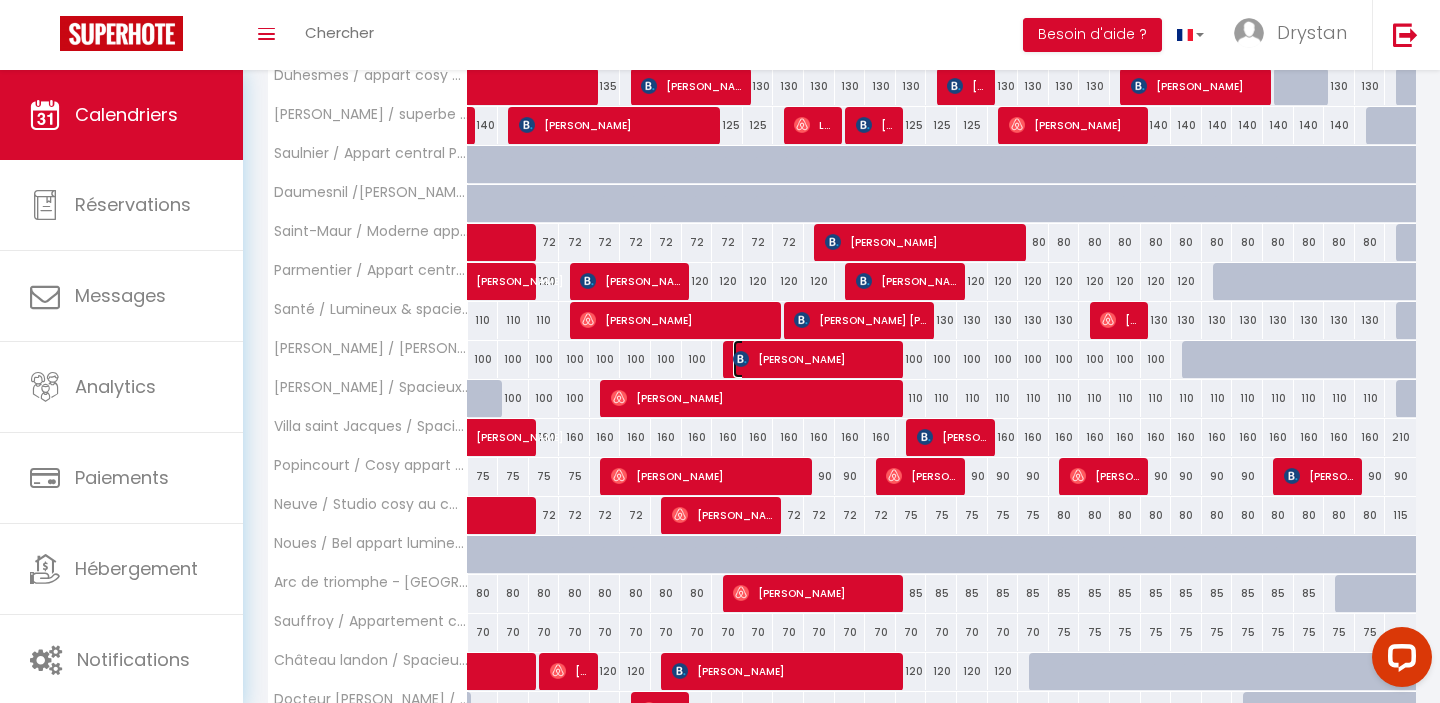 click on "Samir LADDI" at bounding box center (815, 359) 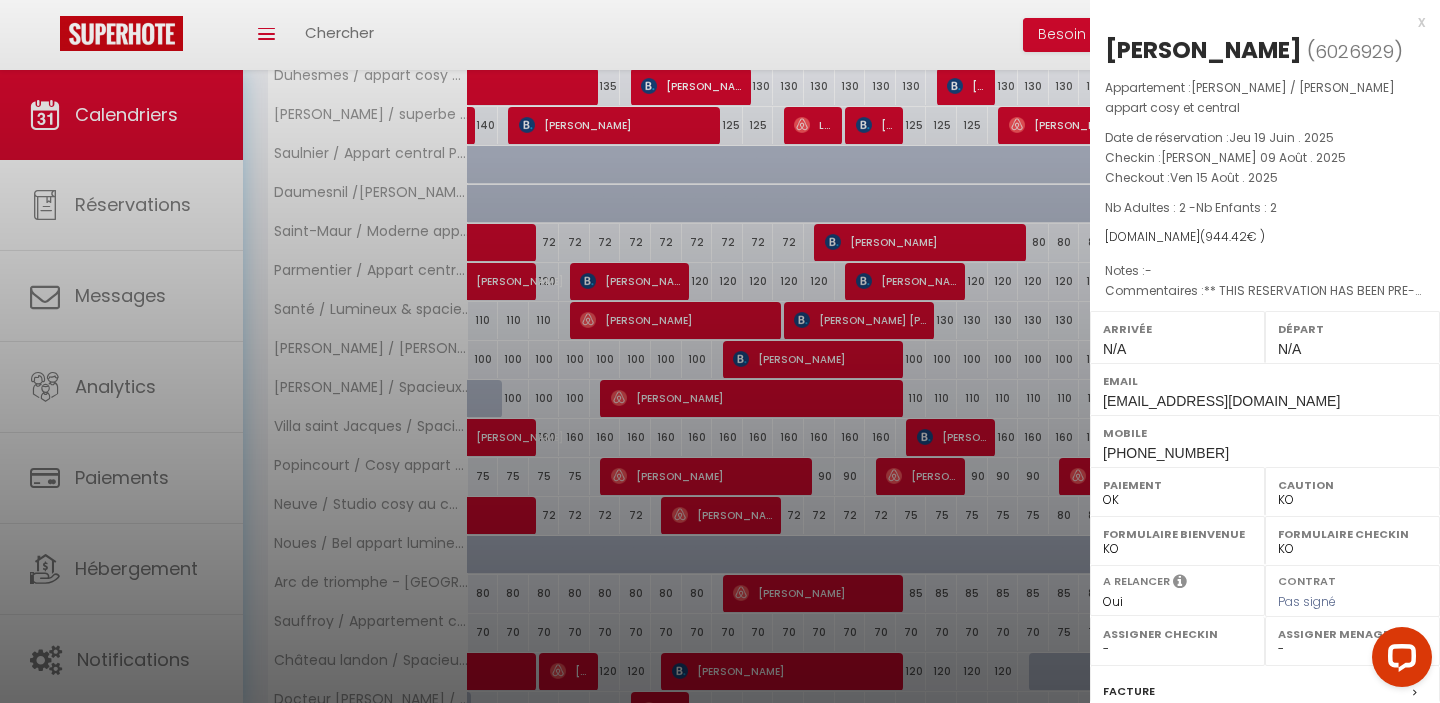 click at bounding box center [720, 351] 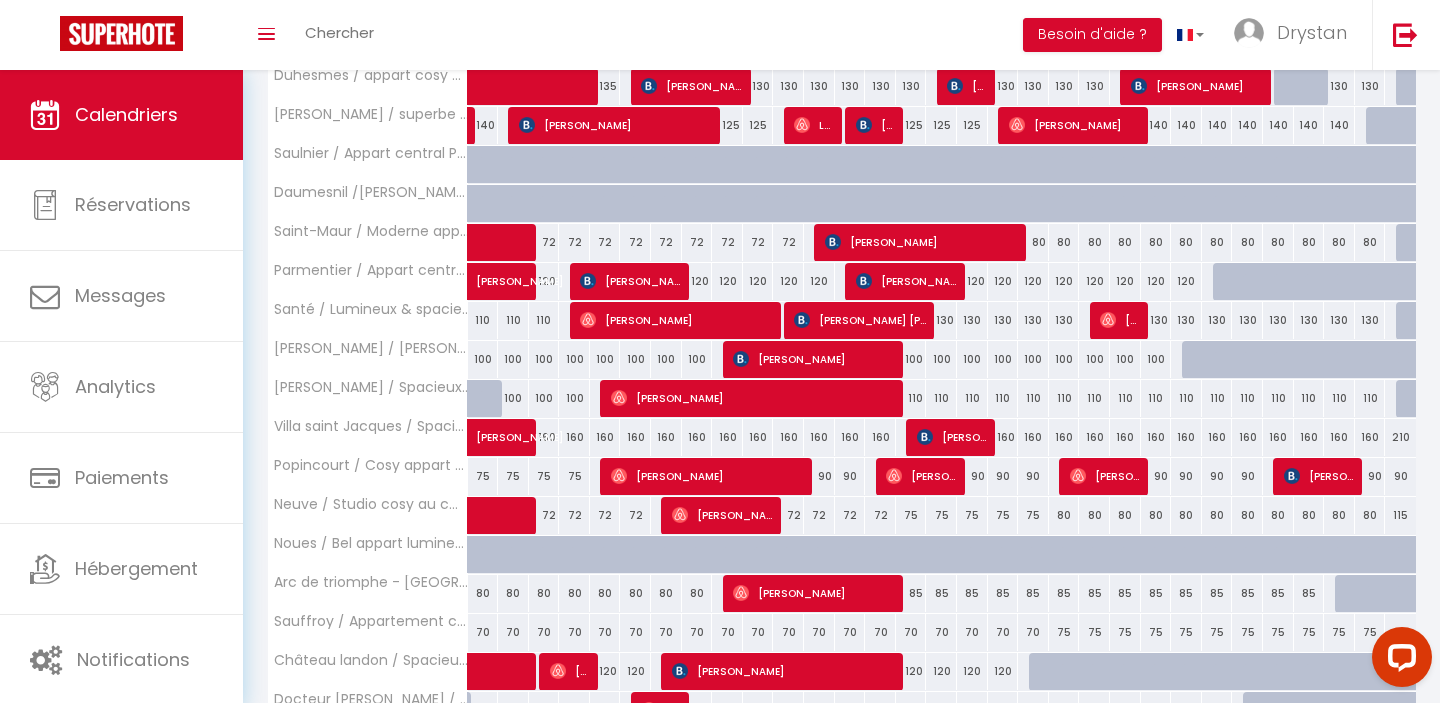 click on "100" at bounding box center [483, 359] 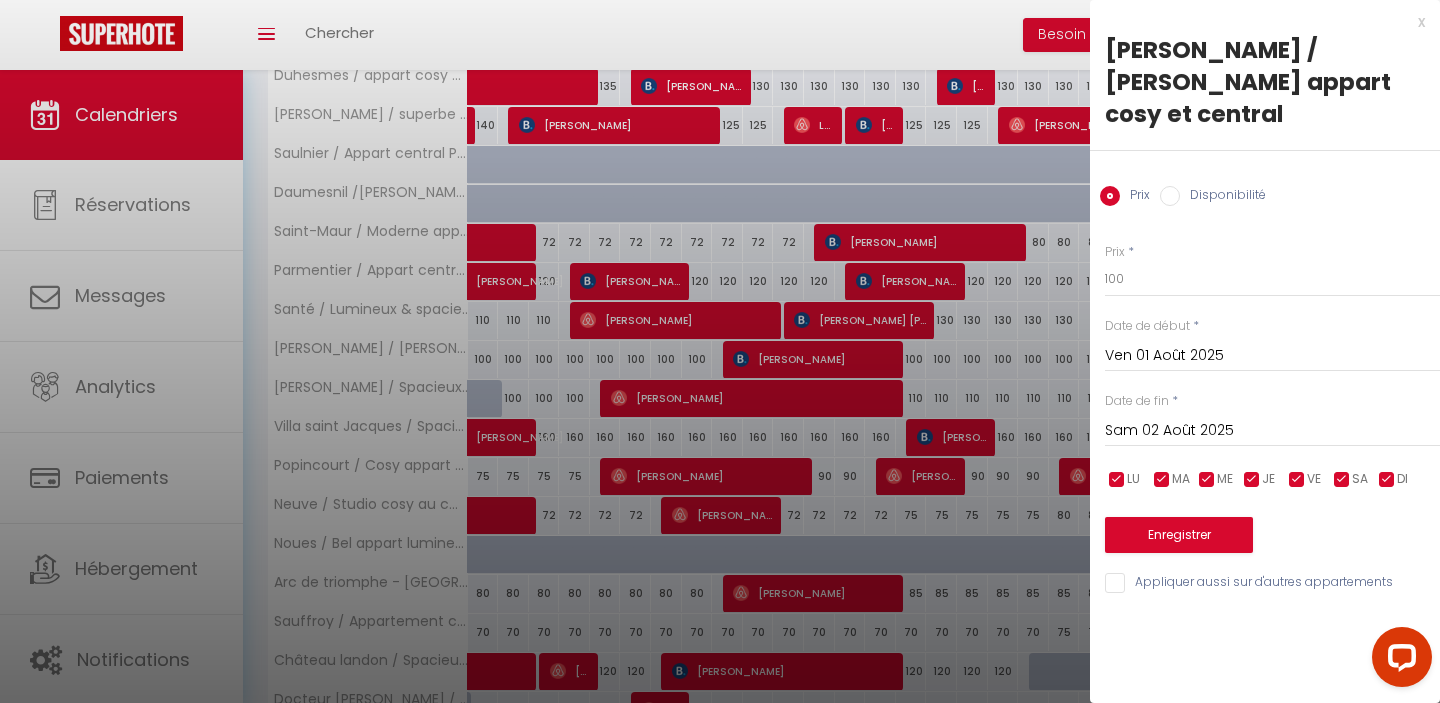 click at bounding box center (720, 351) 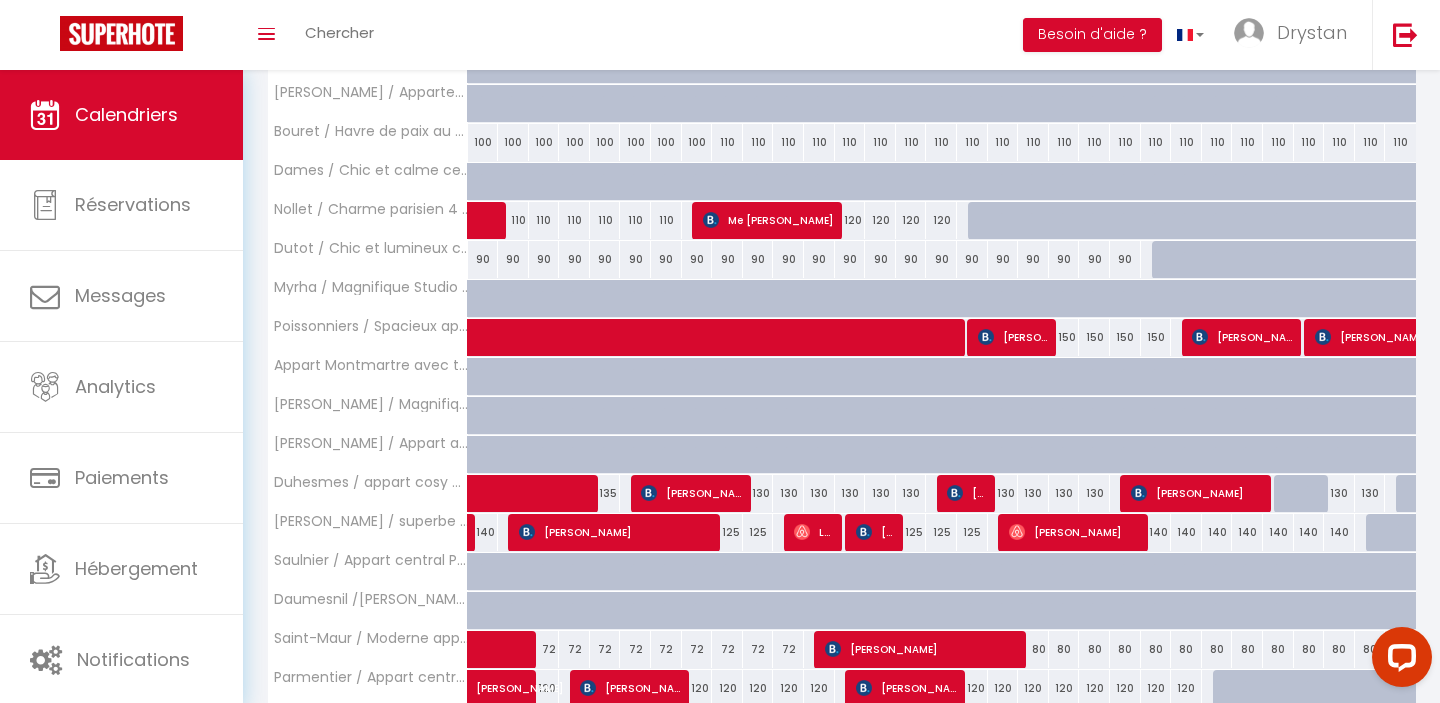 scroll, scrollTop: 1306, scrollLeft: 0, axis: vertical 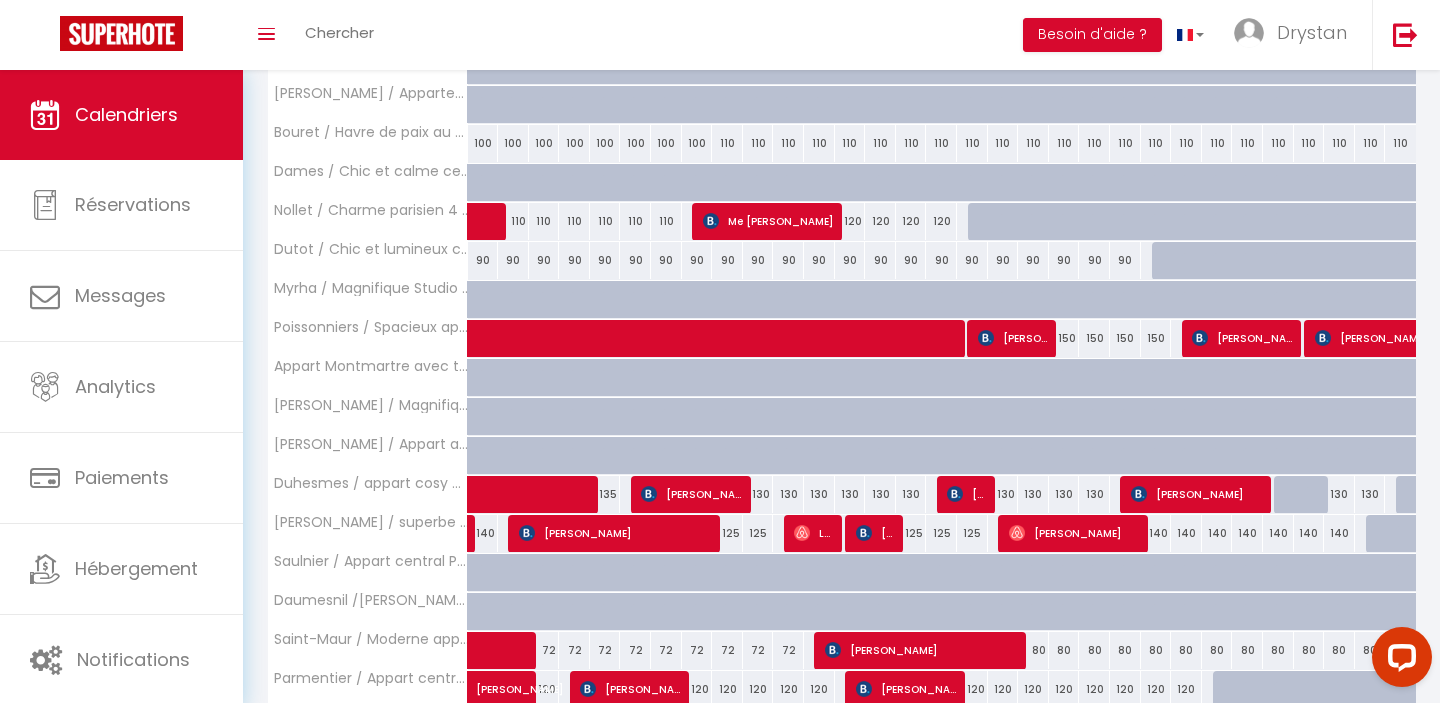 click on "90" at bounding box center [483, 260] 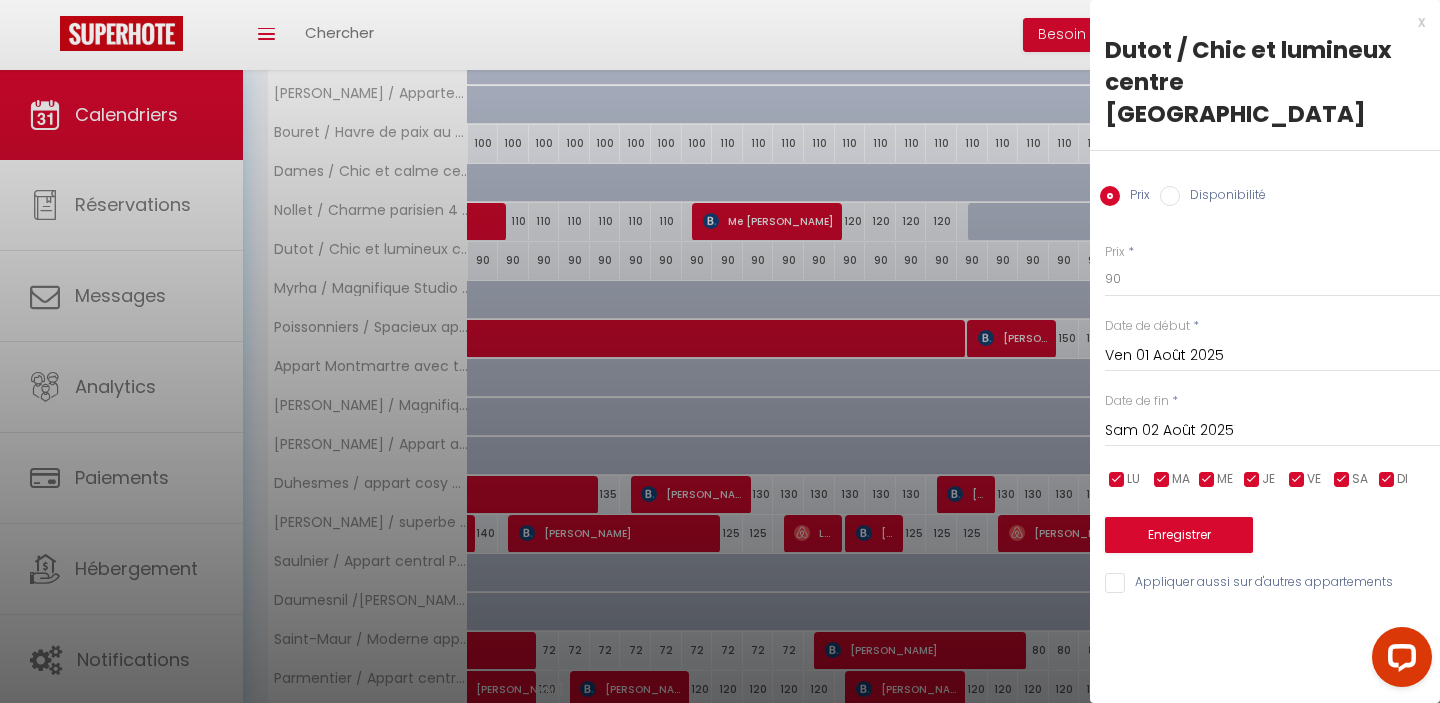 click on "Sam 02 Août 2025         <   Août 2025   >   Dim Lun Mar Mer Jeu Ven Sam   1 2 3 4 5 6 7 8 9 10 11 12 13 14 15 16 17 18 19 20 21 22 23 24 25 26 27 28 29 30 31     <   2025   >   Janvier Février Mars Avril Mai Juin Juillet Août Septembre Octobre Novembre Décembre     <   2020 - 2029   >   2020 2021 2022 2023 2024 2025 2026 2027 2028 2029" at bounding box center [1272, 429] 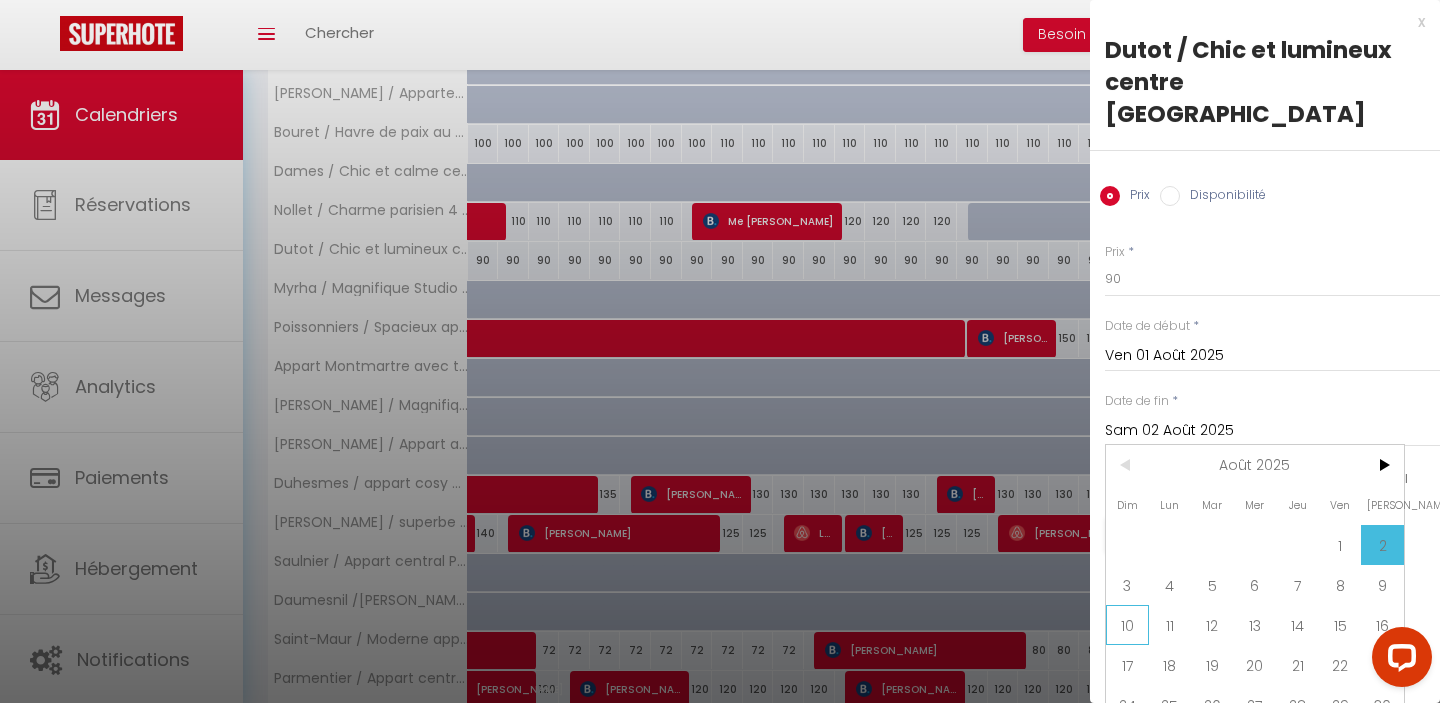 click on "10" at bounding box center (1127, 625) 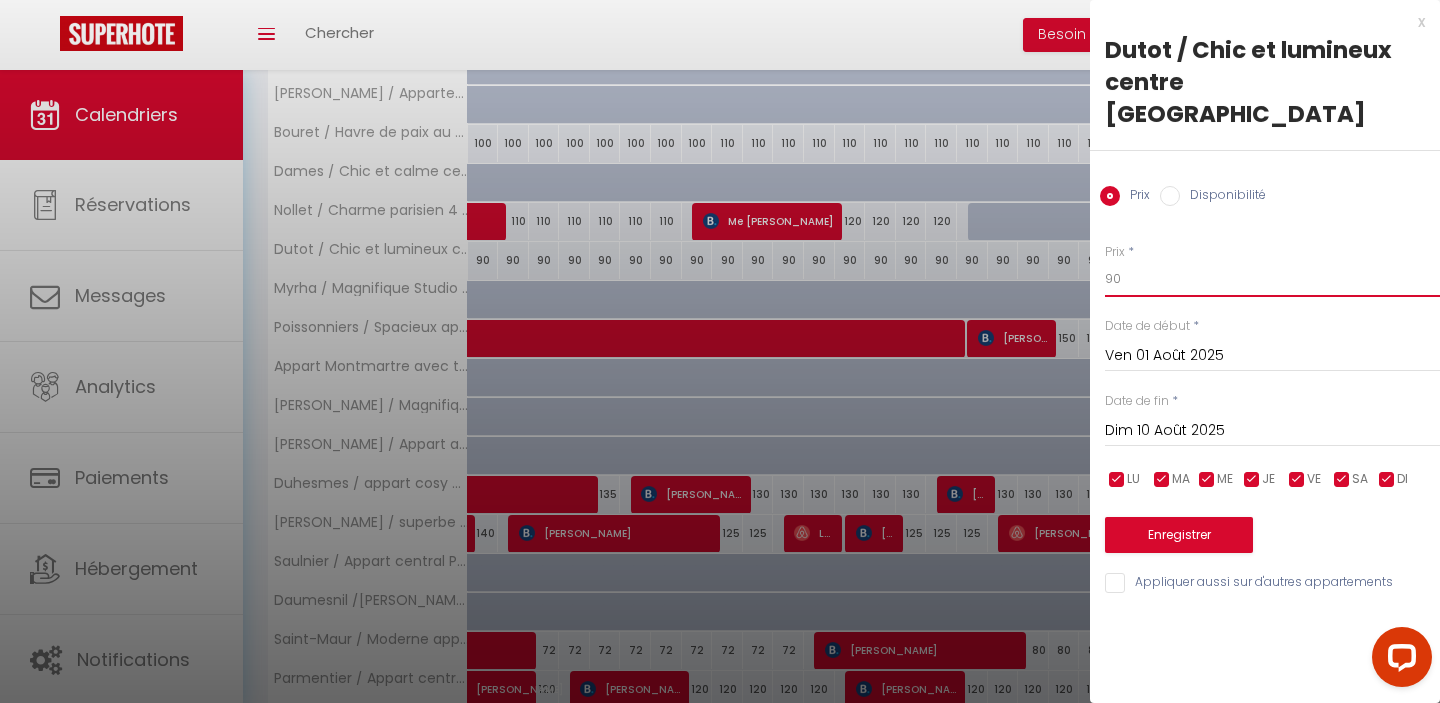 click on "90" at bounding box center [1272, 279] 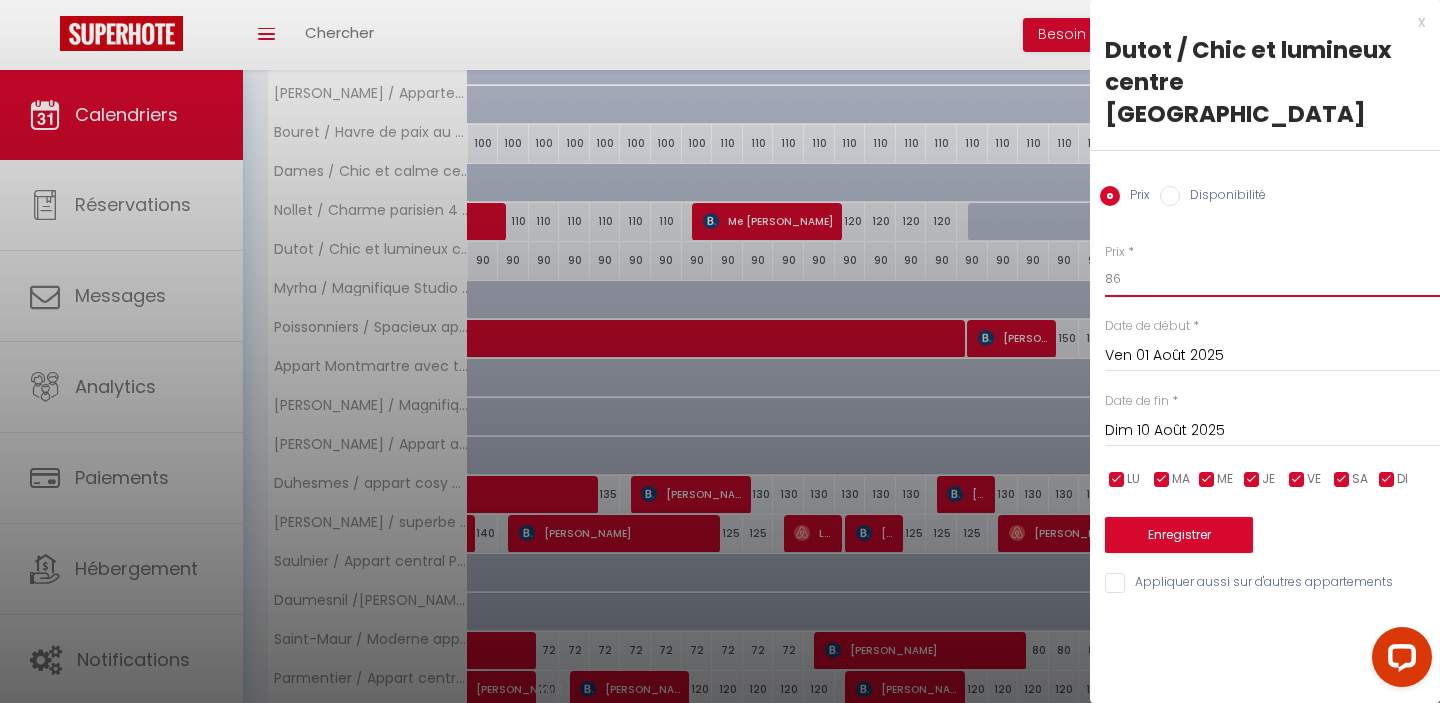 type on "86" 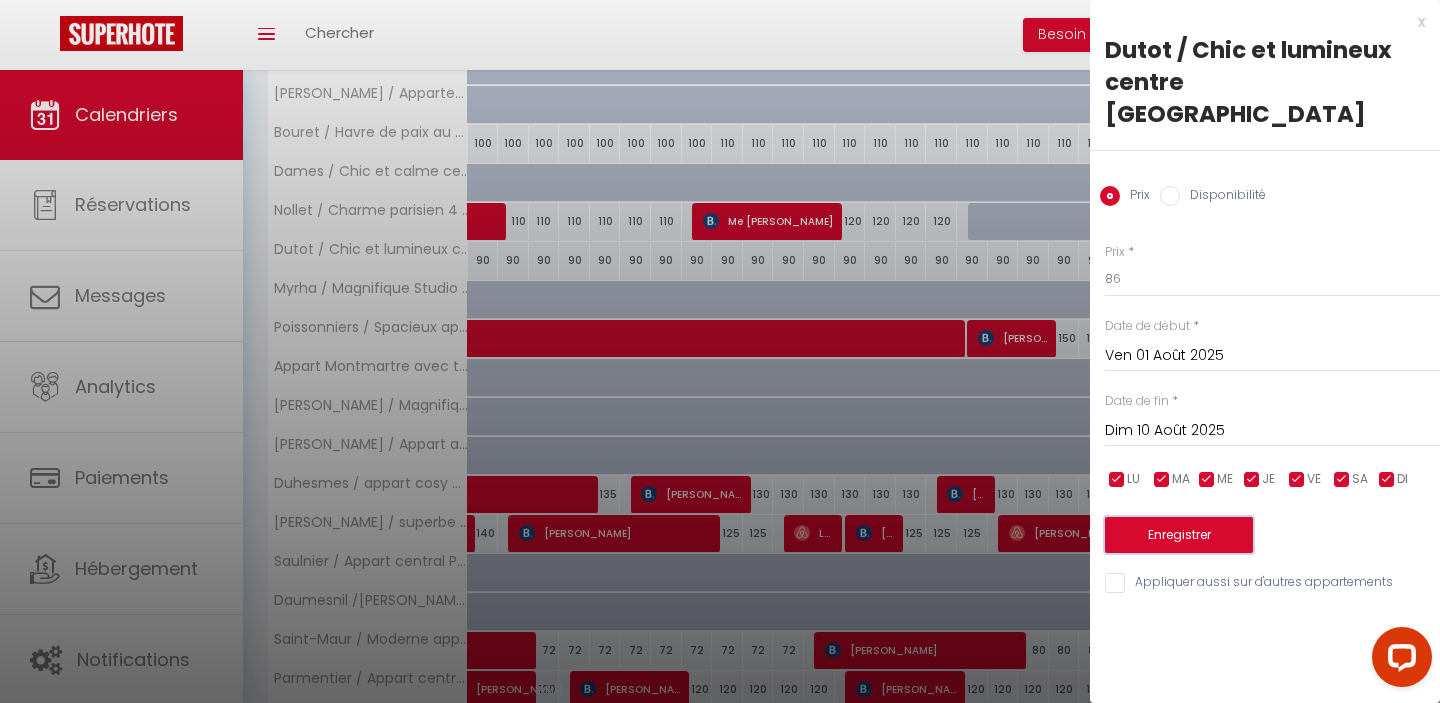 click on "Enregistrer" at bounding box center [1179, 535] 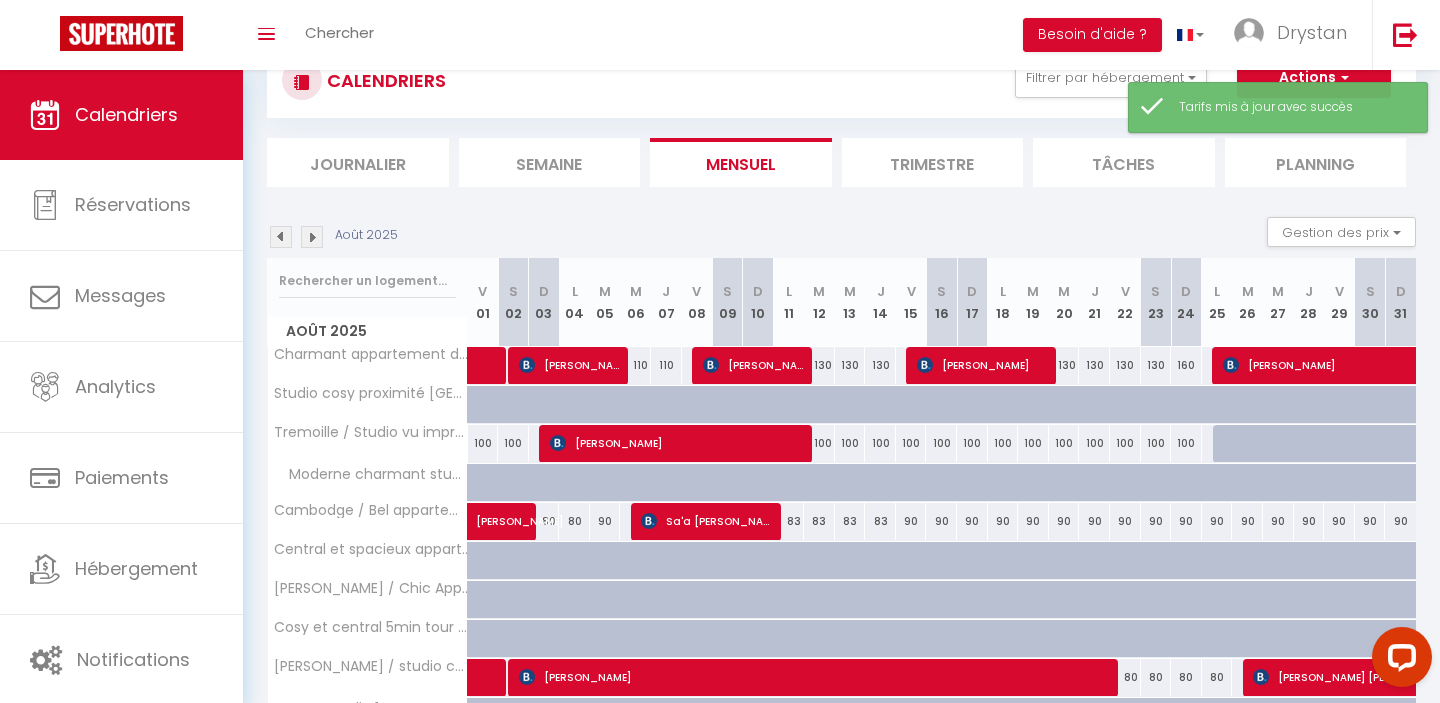 scroll, scrollTop: 235, scrollLeft: 0, axis: vertical 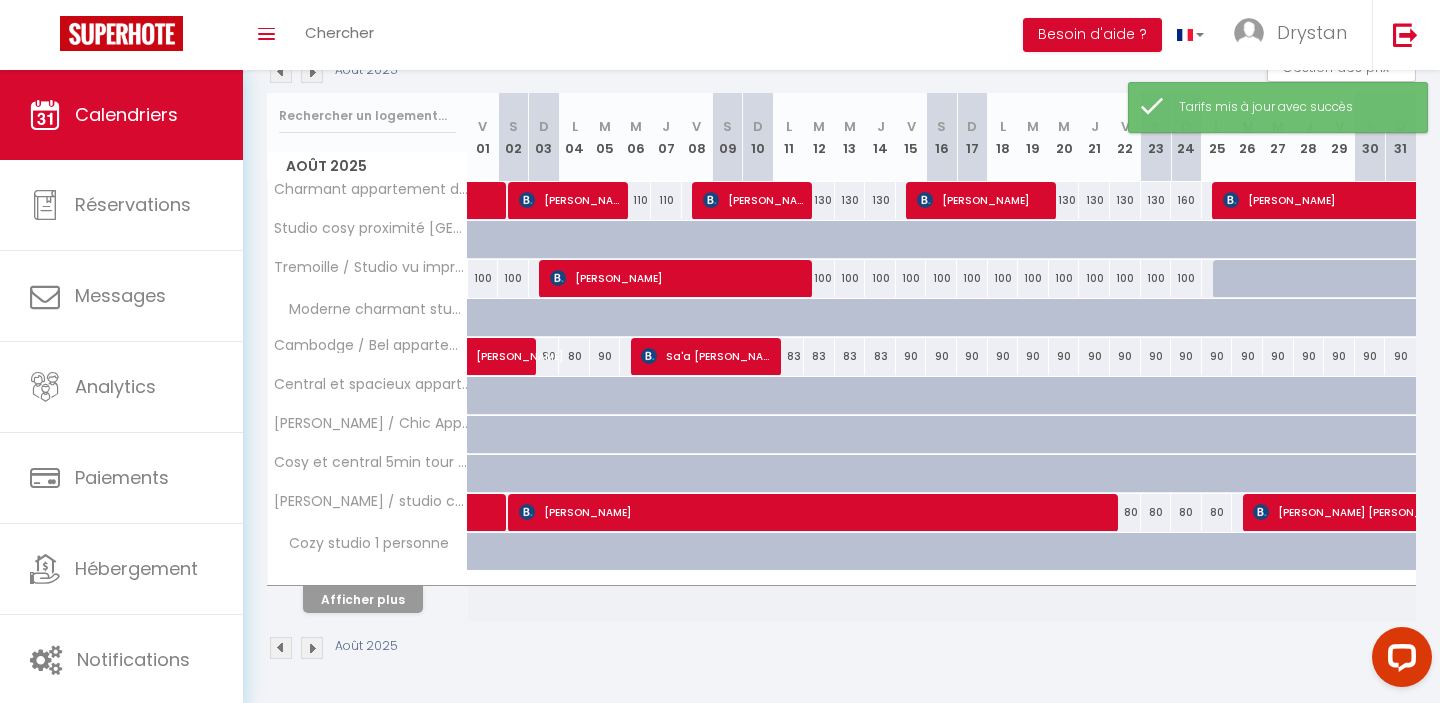 click at bounding box center [368, 578] 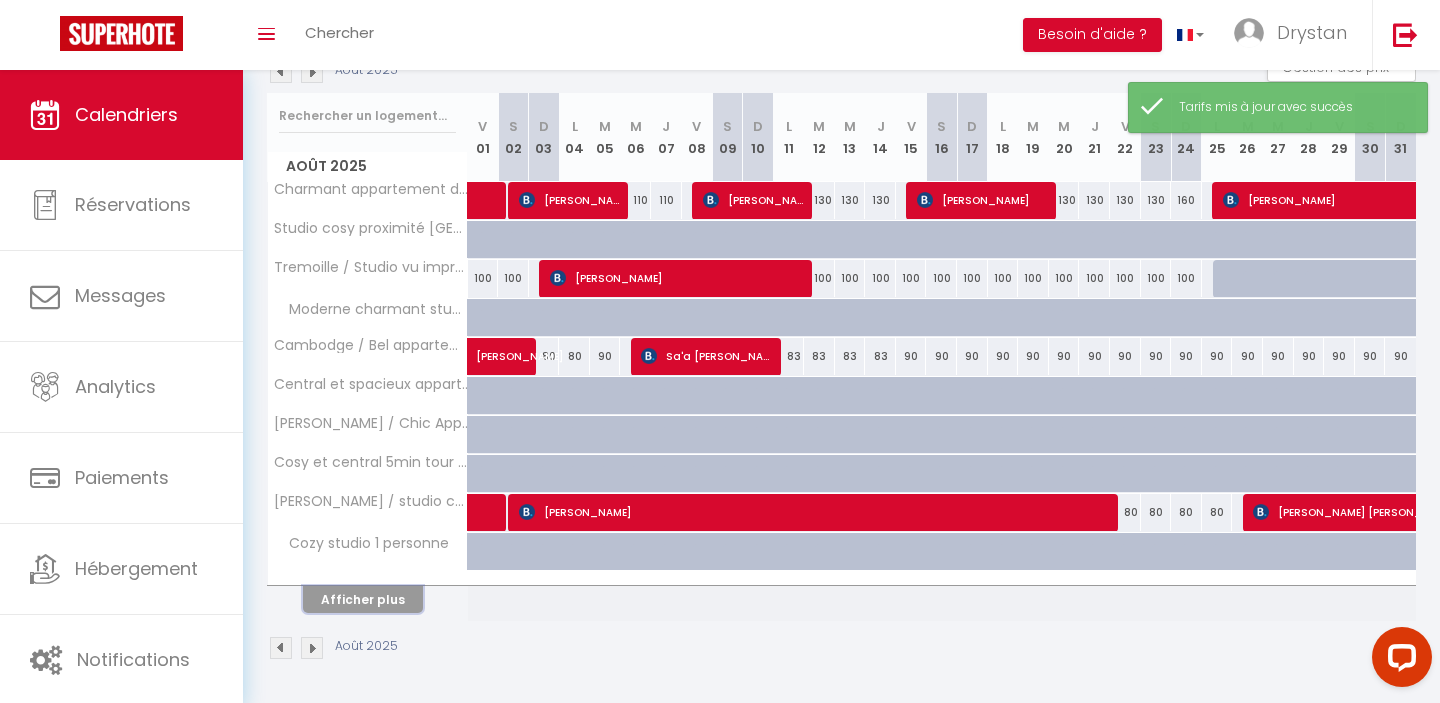 click on "Afficher plus" at bounding box center (363, 599) 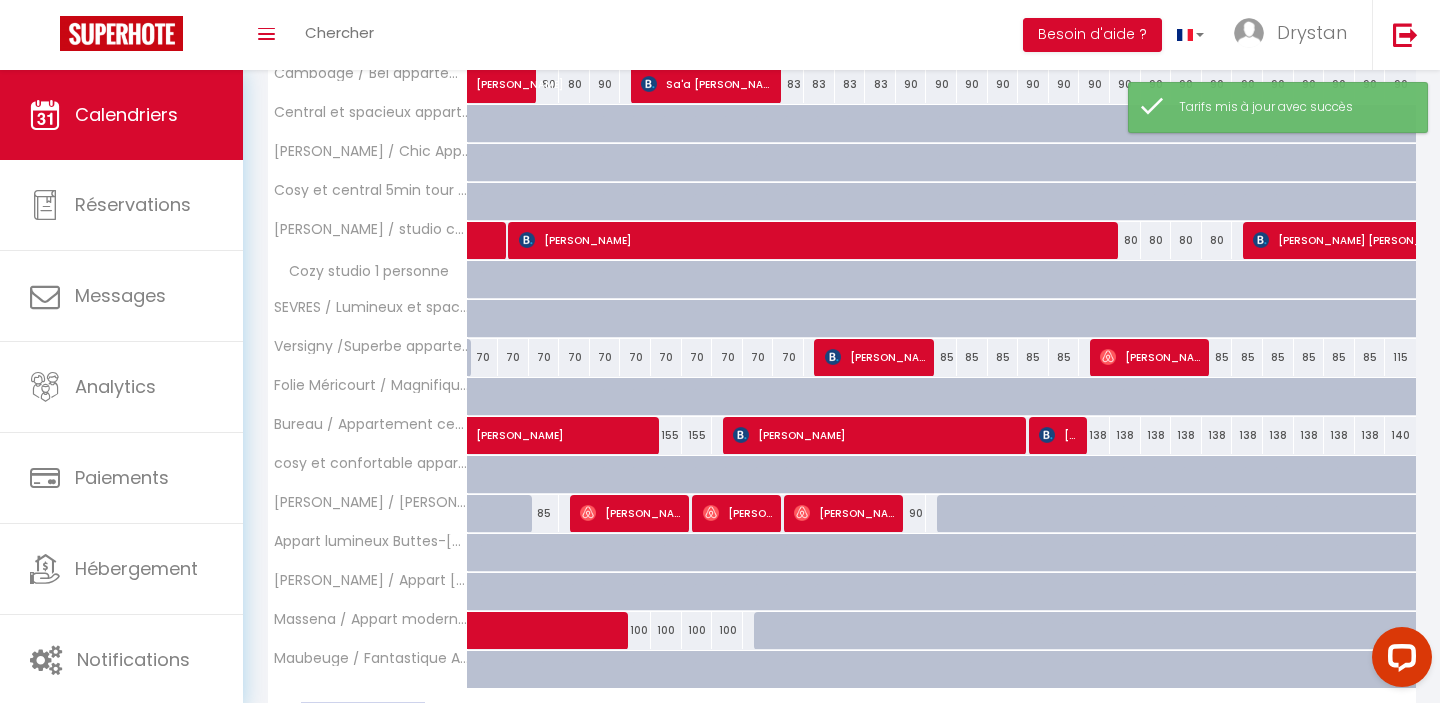scroll, scrollTop: 625, scrollLeft: 0, axis: vertical 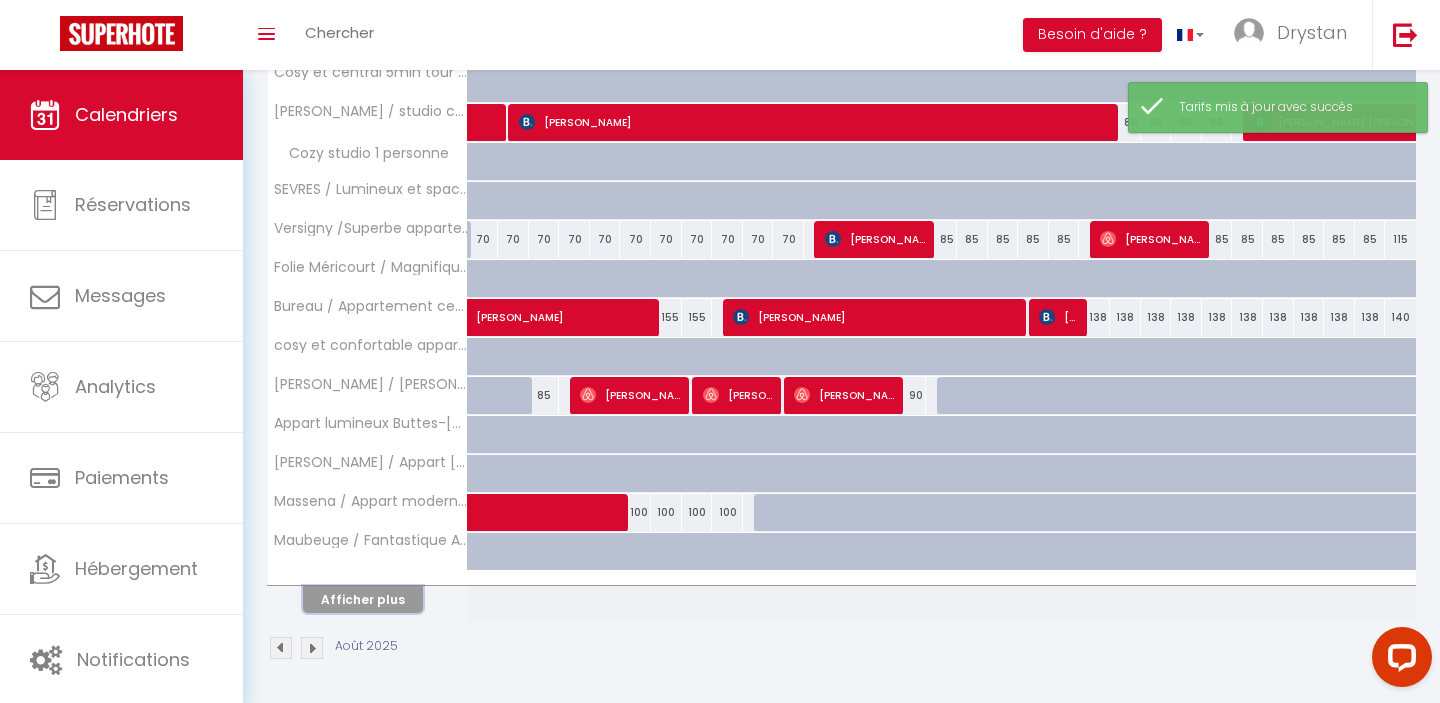 click on "Afficher plus" at bounding box center [363, 599] 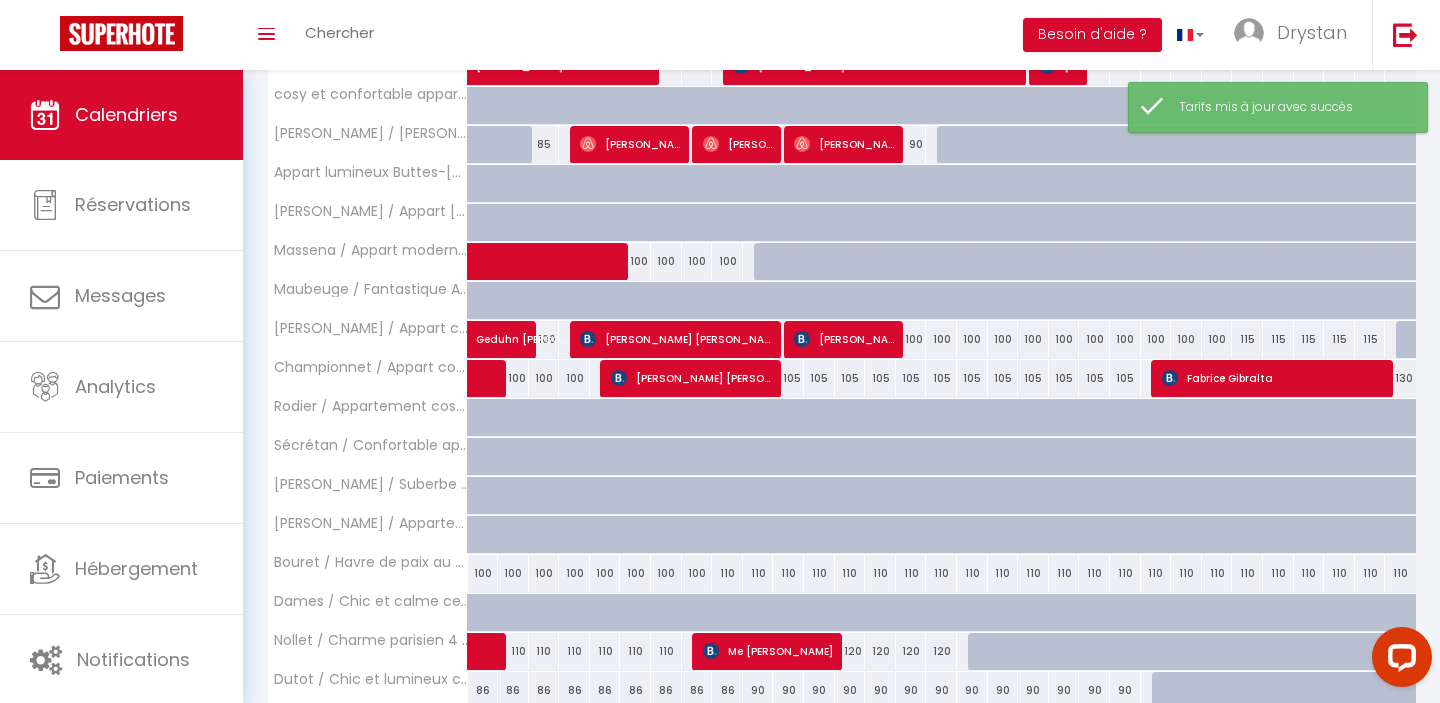 scroll, scrollTop: 881, scrollLeft: 0, axis: vertical 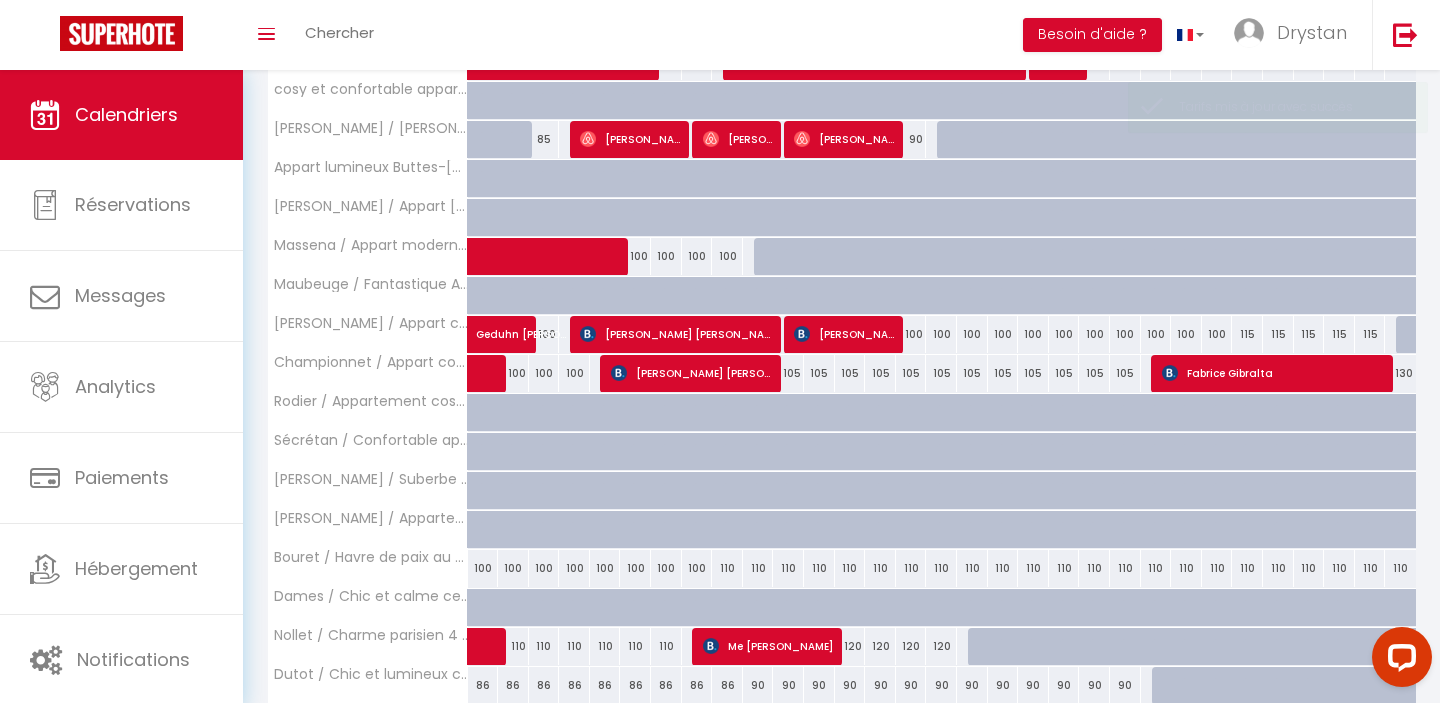 click on "100" at bounding box center (483, 568) 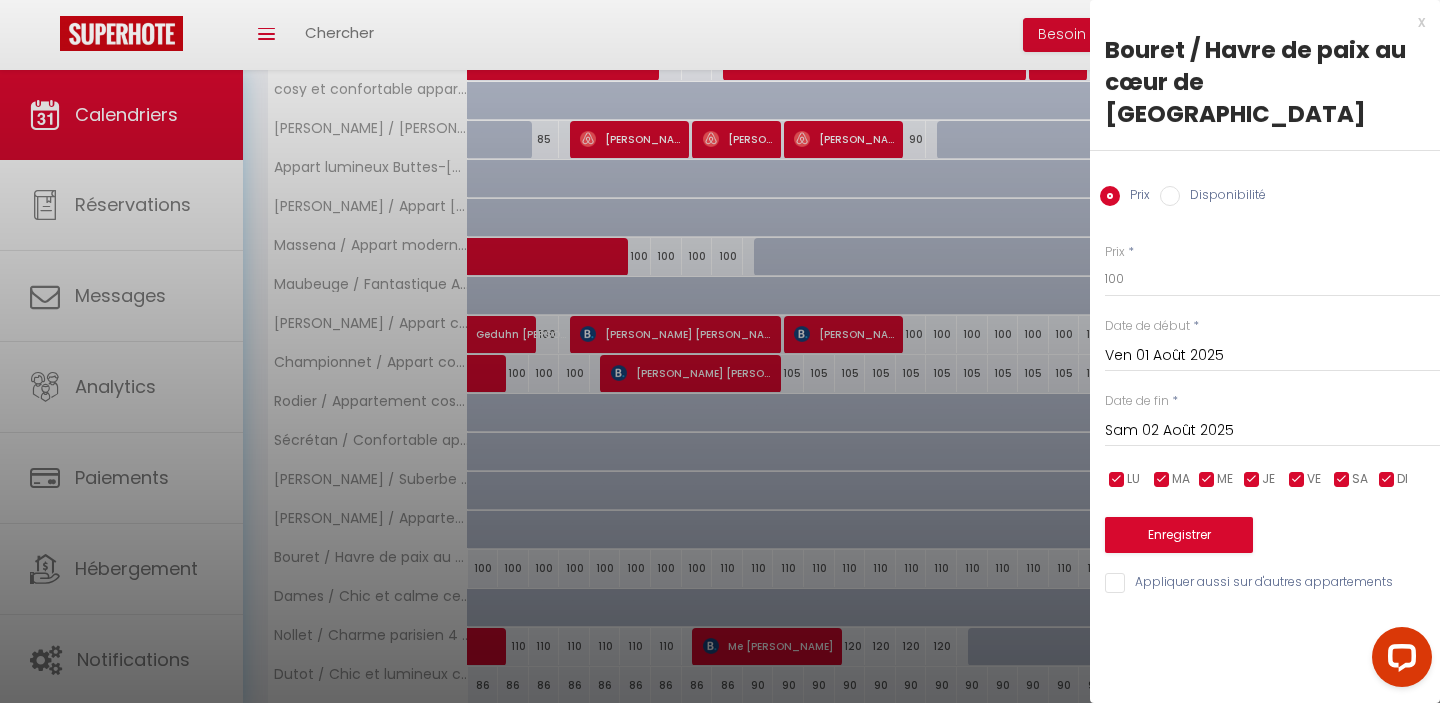 click on "Sam 02 Août 2025         <   Août 2025   >   Dim Lun Mar Mer Jeu Ven Sam   1 2 3 4 5 6 7 8 9 10 11 12 13 14 15 16 17 18 19 20 21 22 23 24 25 26 27 28 29 30 31     <   2025   >   Janvier Février Mars Avril Mai Juin Juillet Août Septembre Octobre Novembre Décembre     <   2020 - 2029   >   2020 2021 2022 2023 2024 2025 2026 2027 2028 2029" at bounding box center (1272, 429) 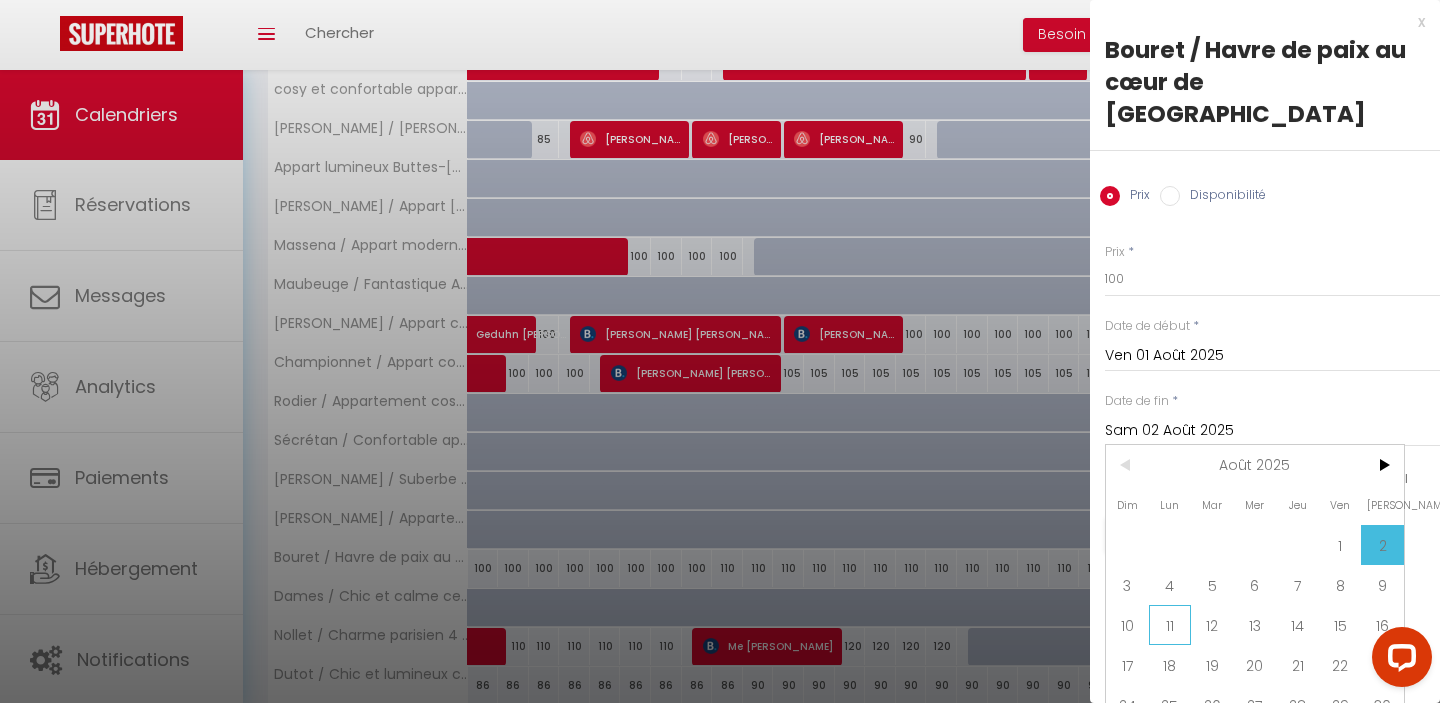click on "11" at bounding box center [1170, 625] 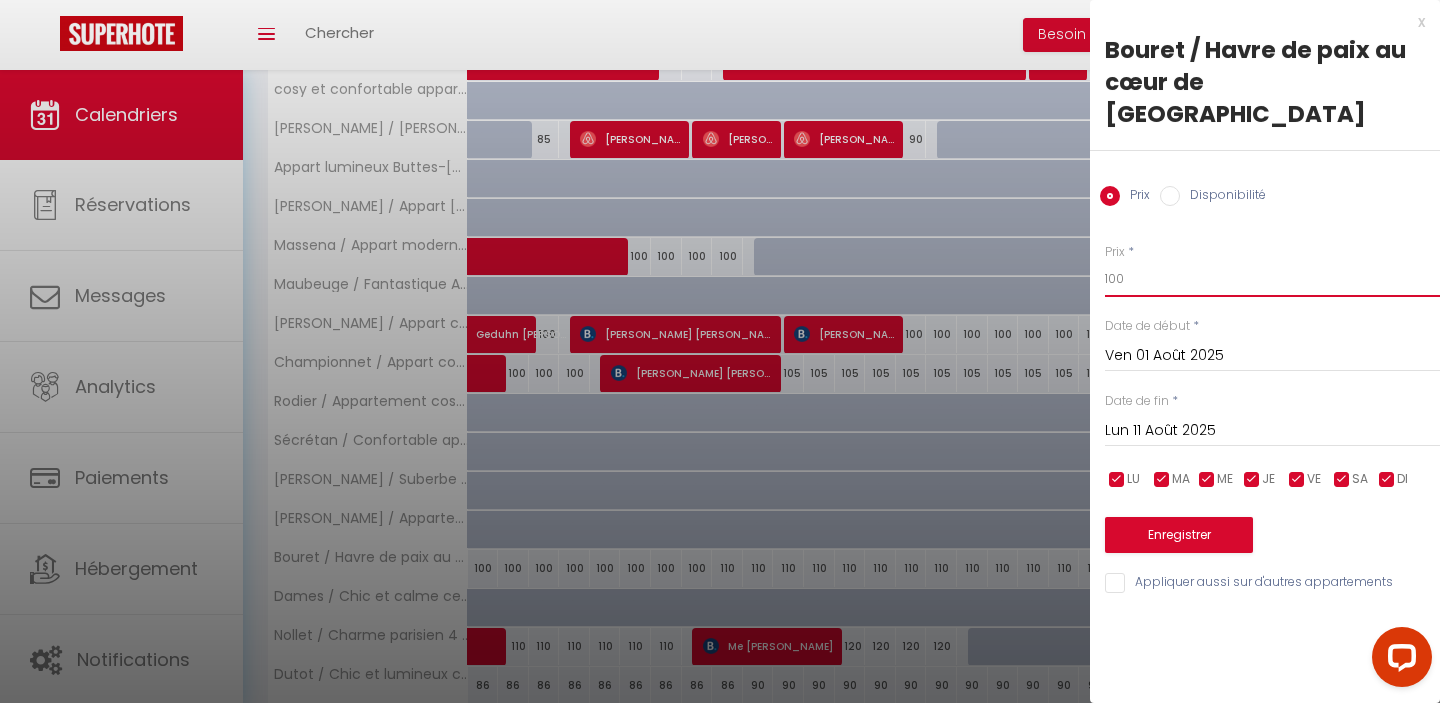 click on "100" at bounding box center [1272, 279] 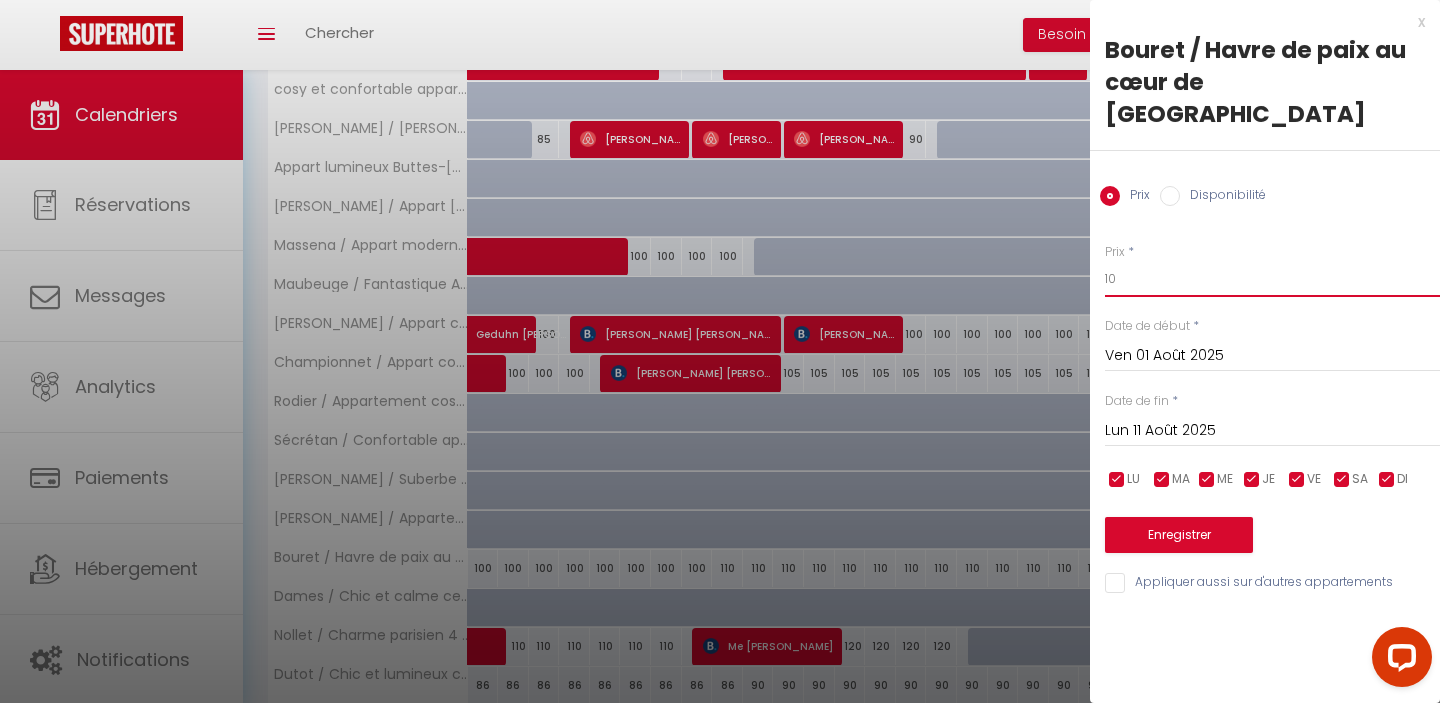 type on "1" 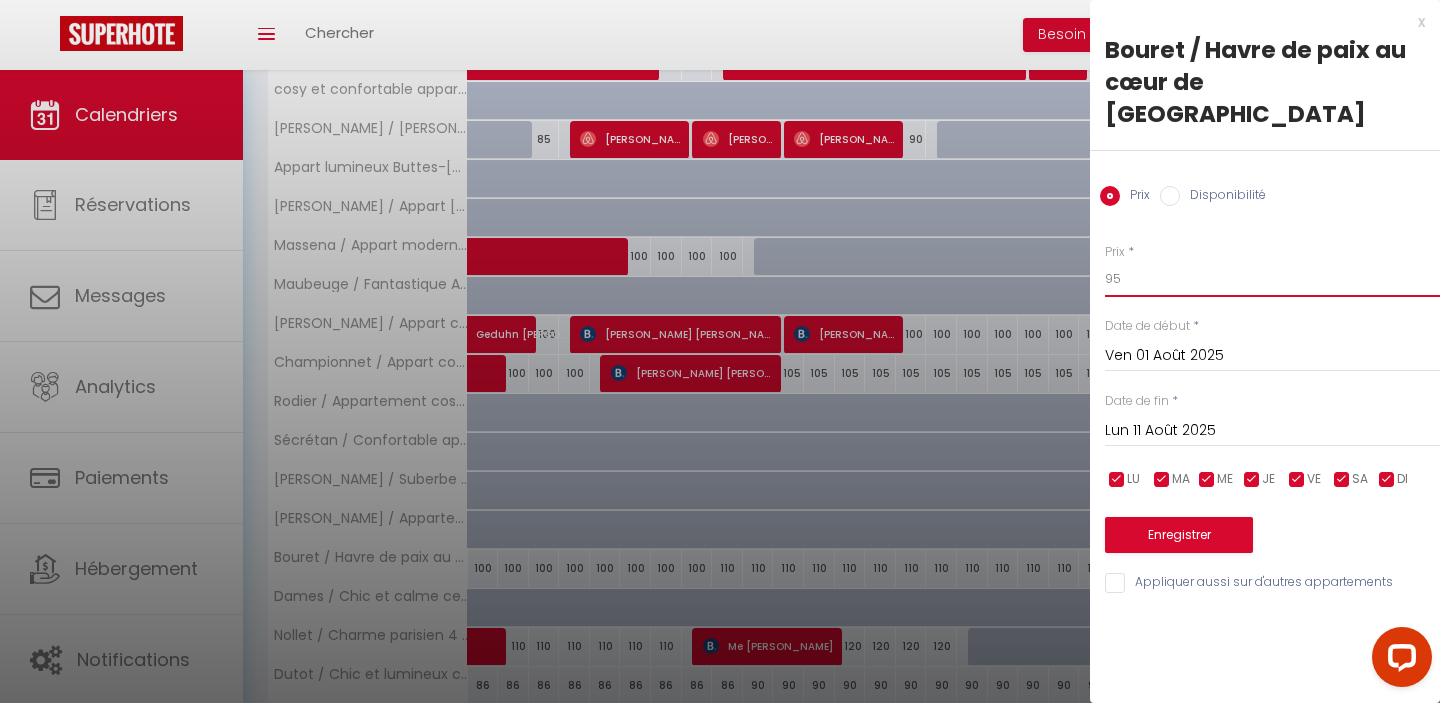 type on "95" 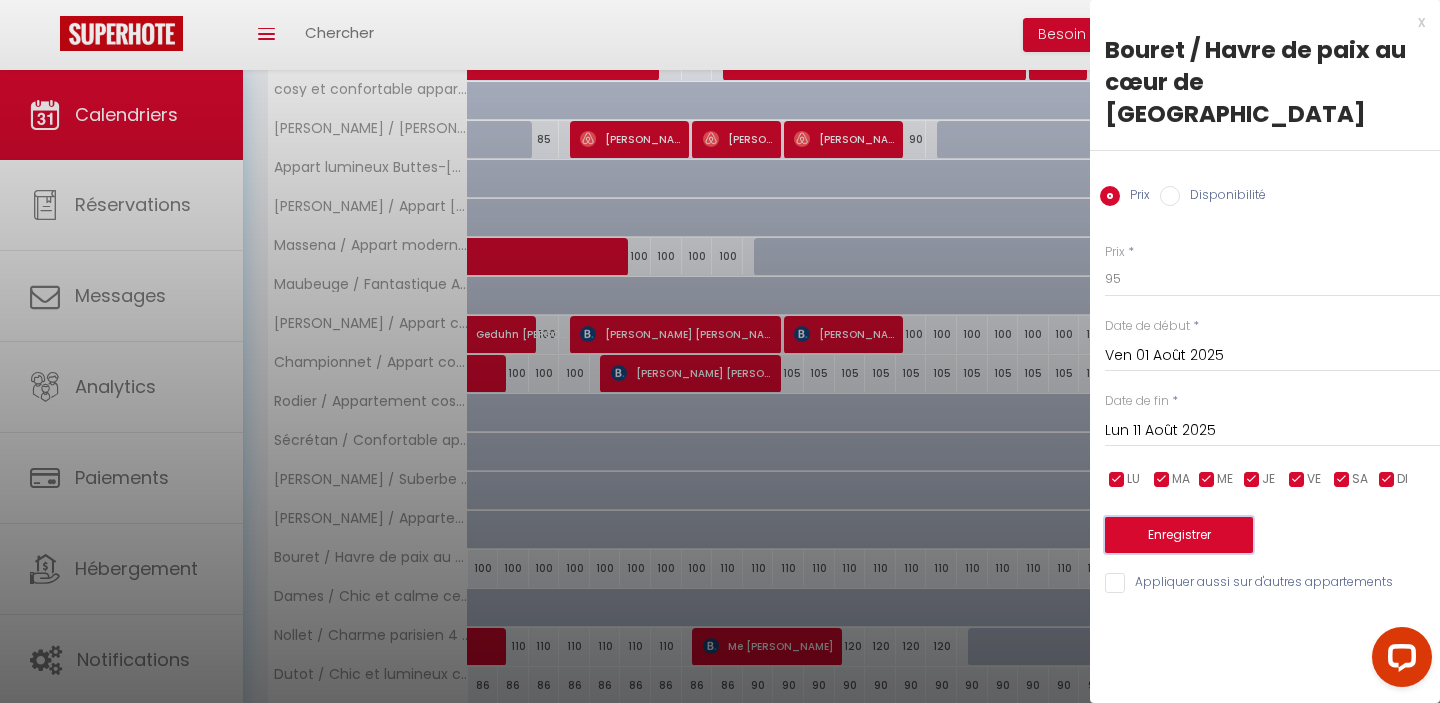 click on "Enregistrer" at bounding box center (1179, 535) 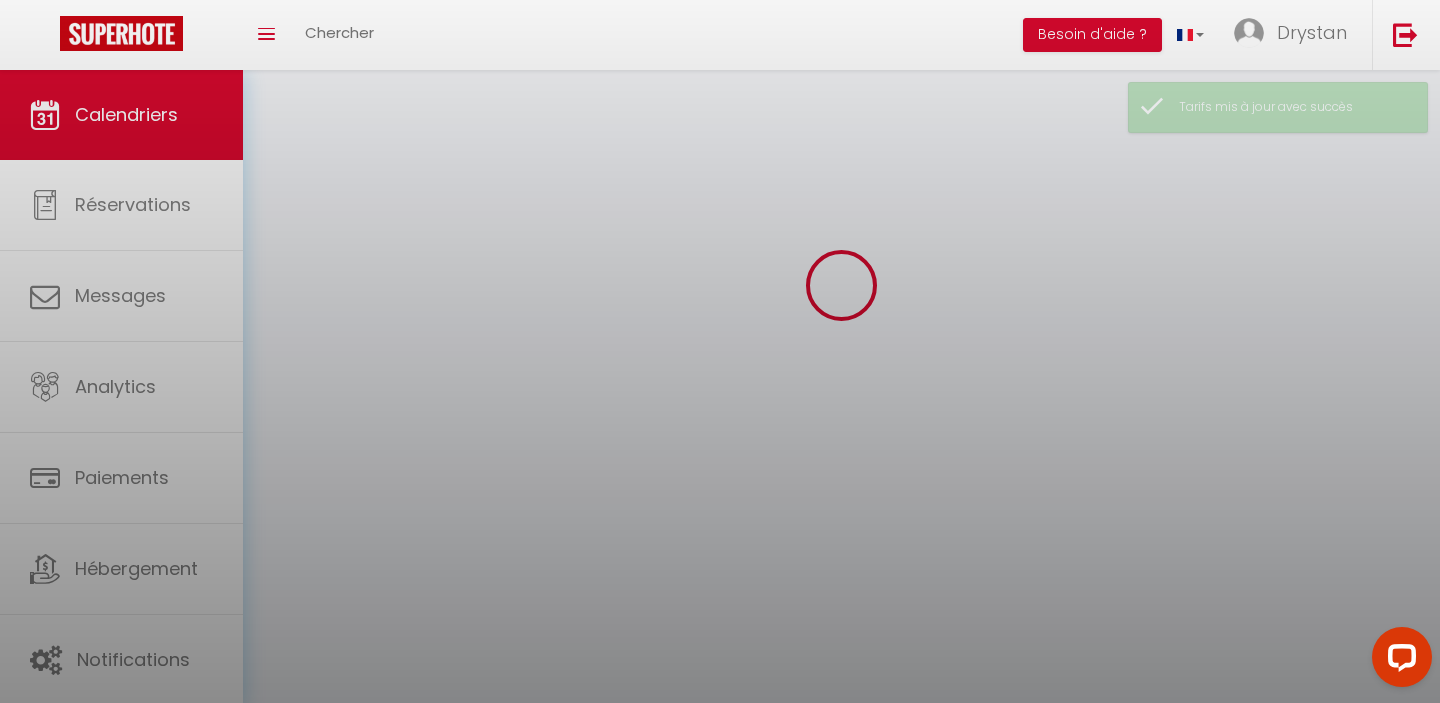 scroll, scrollTop: 70, scrollLeft: 0, axis: vertical 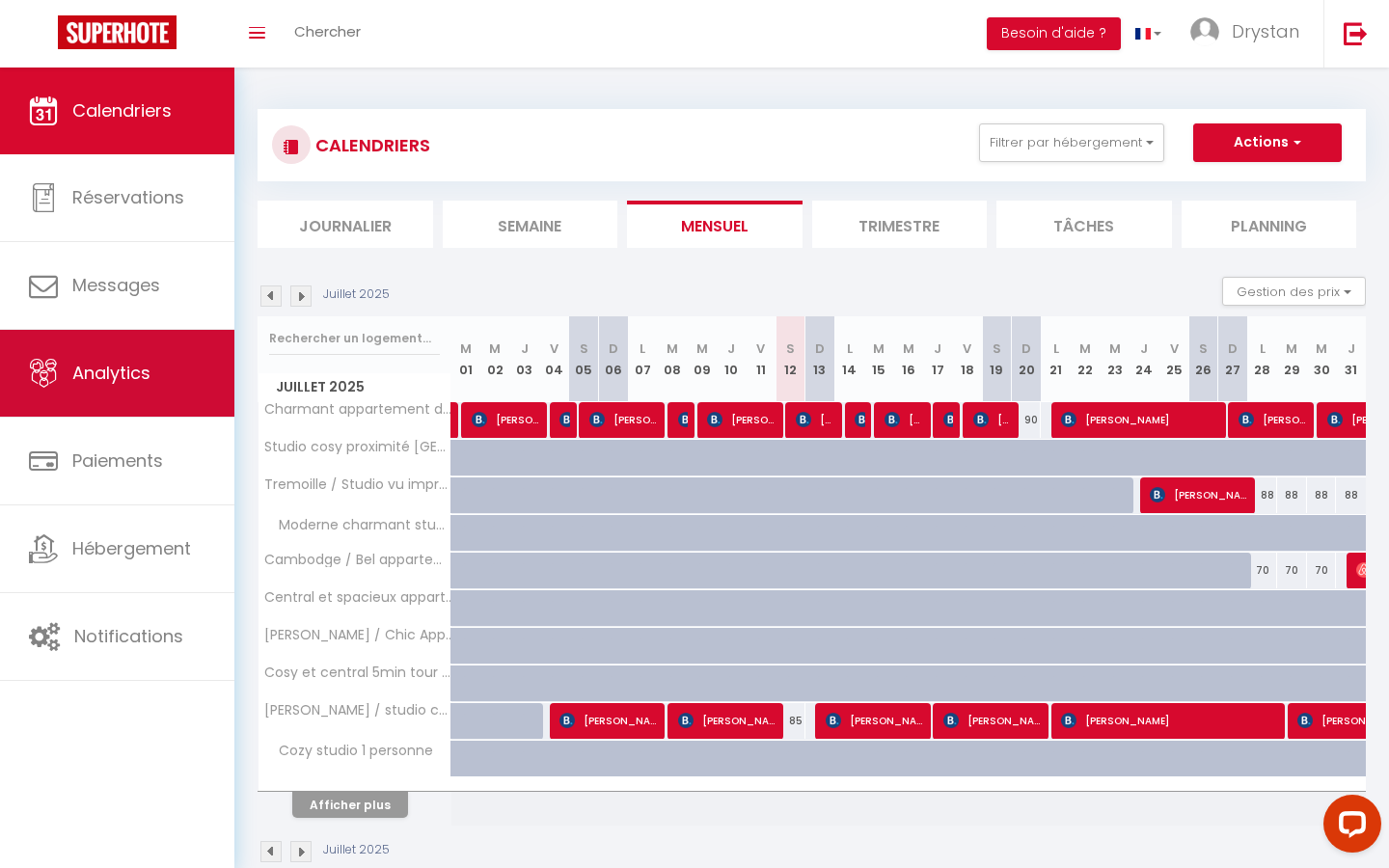 click on "Analytics" at bounding box center (117, 373) 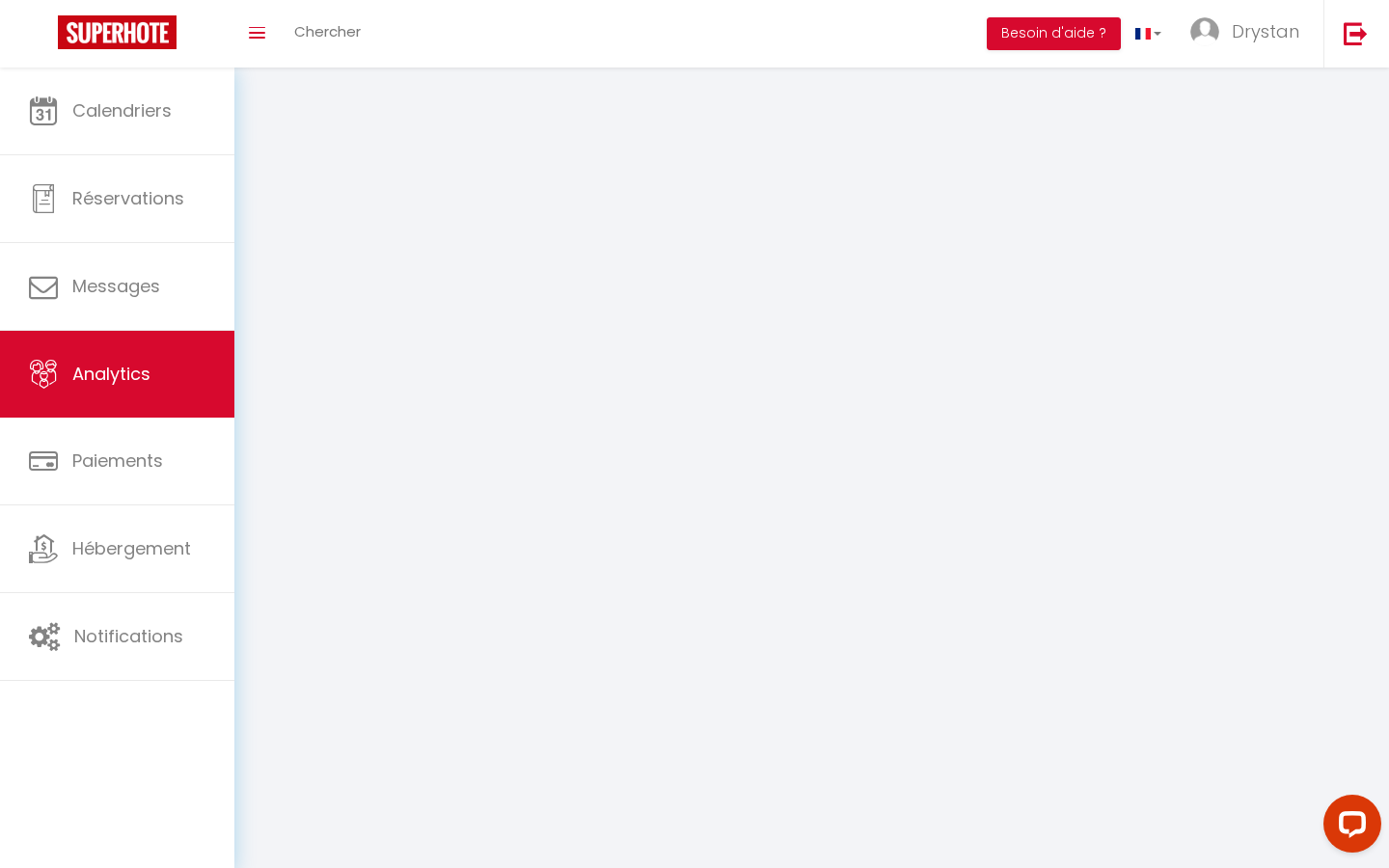 select on "2025" 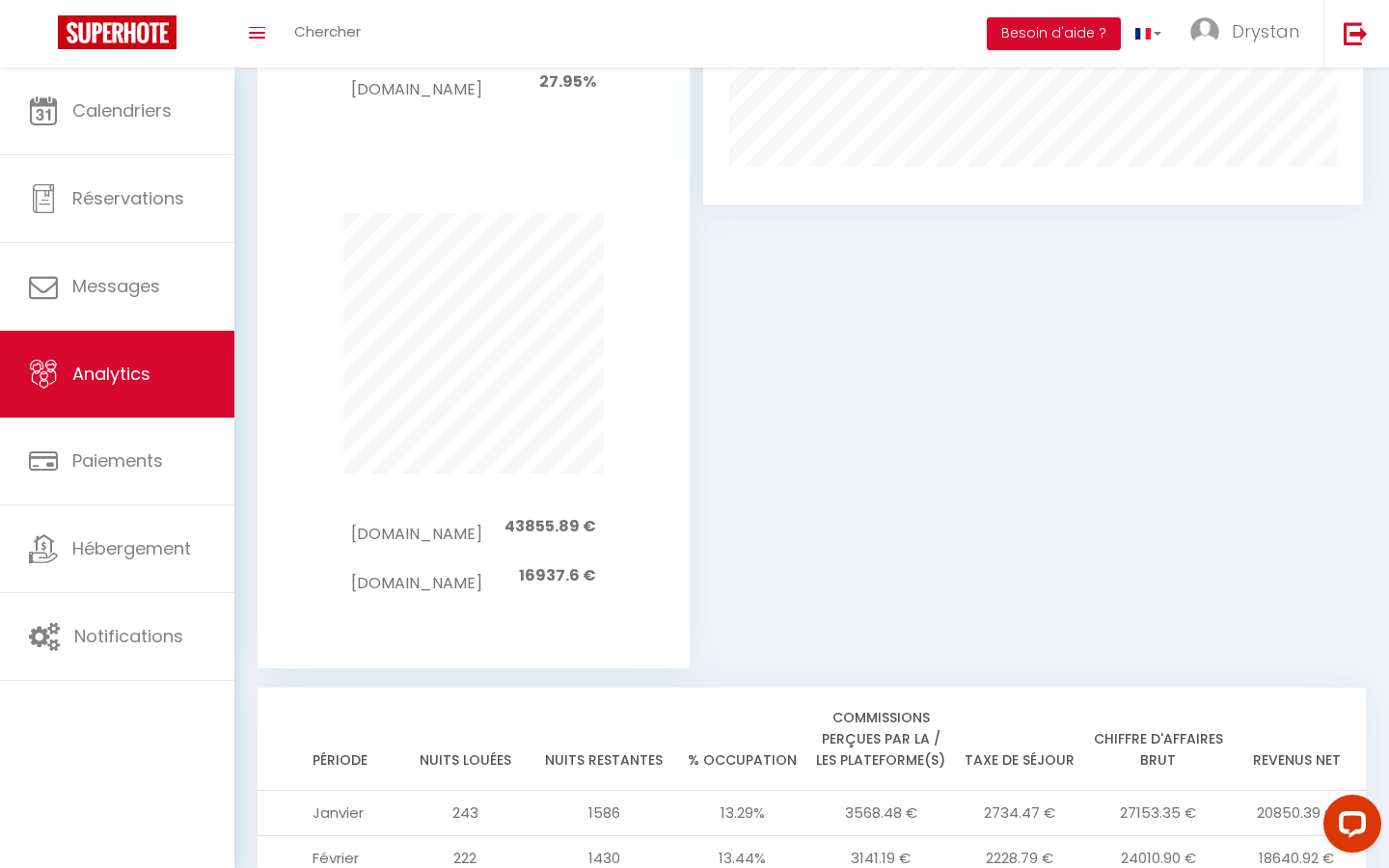scroll, scrollTop: 1975, scrollLeft: 0, axis: vertical 